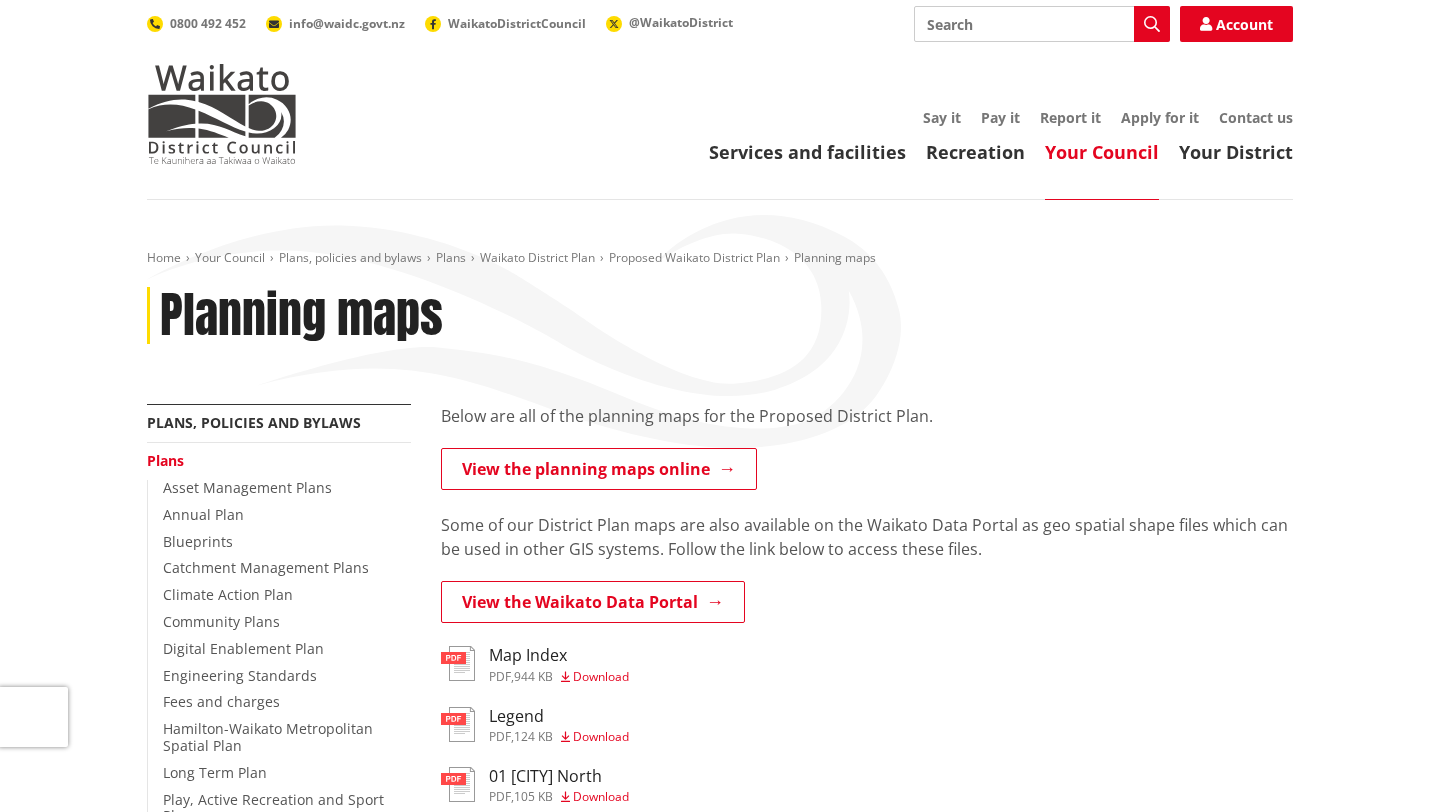 scroll, scrollTop: 0, scrollLeft: 0, axis: both 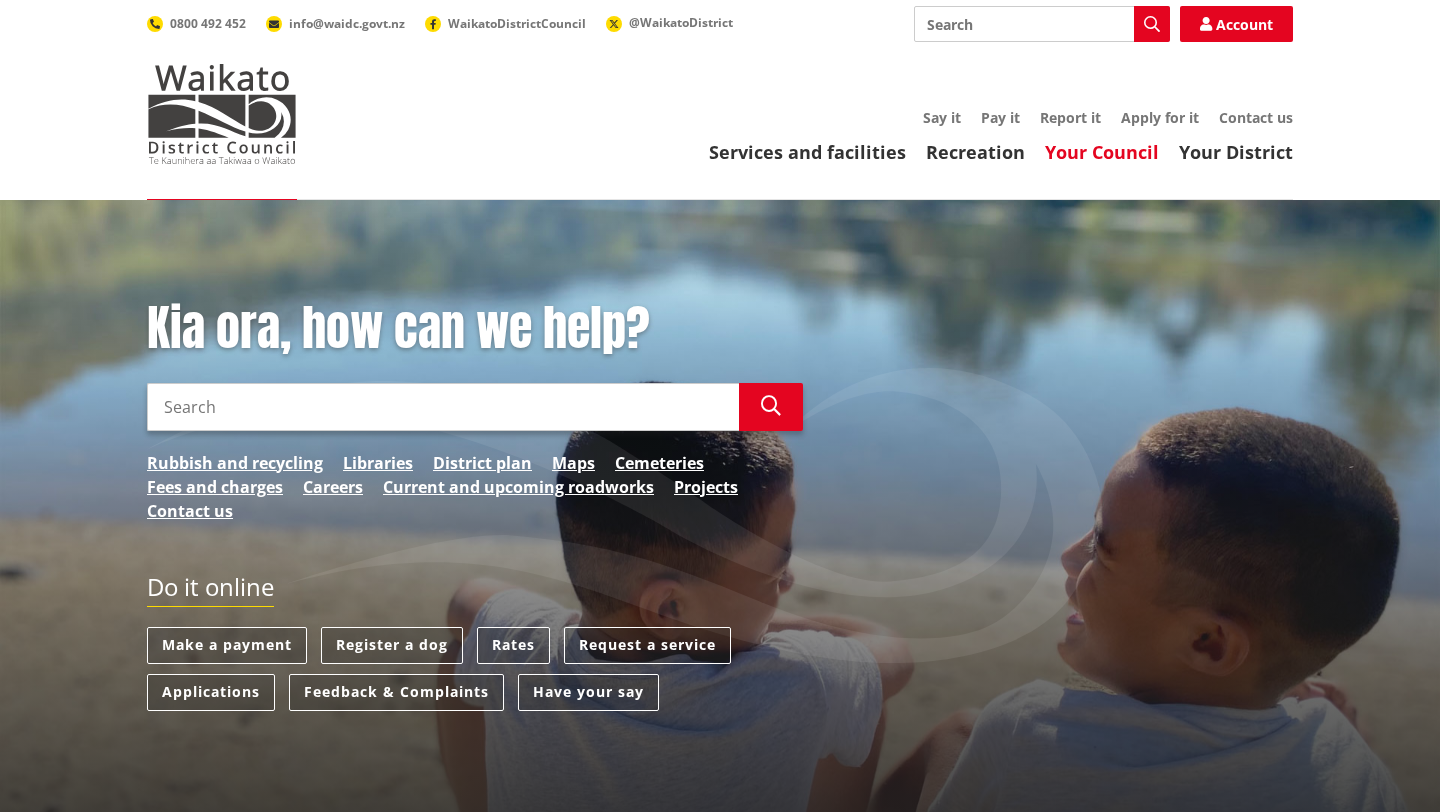 click on "Your Council" at bounding box center (1102, 152) 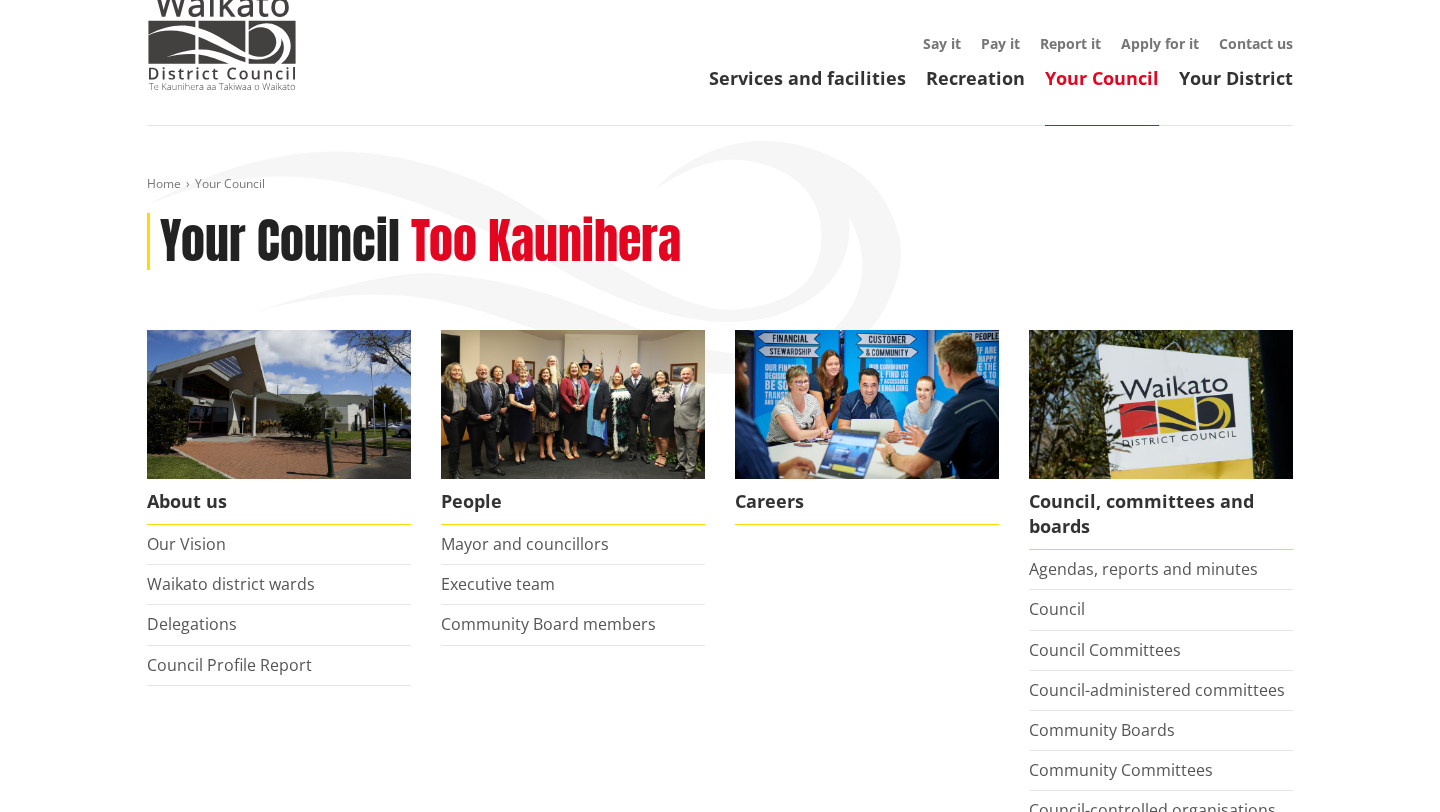 scroll, scrollTop: 94, scrollLeft: 0, axis: vertical 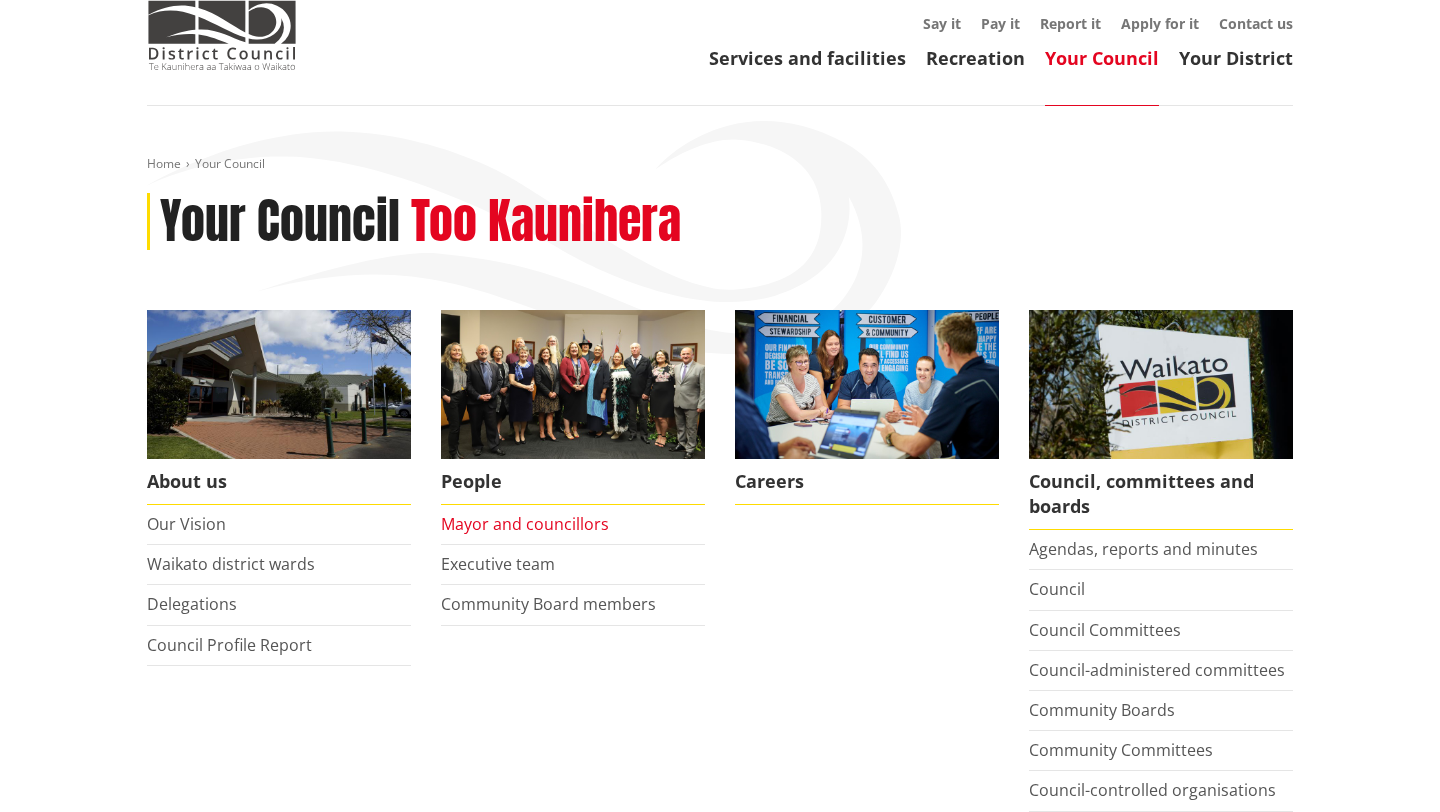 click on "Mayor and councillors" at bounding box center (525, 524) 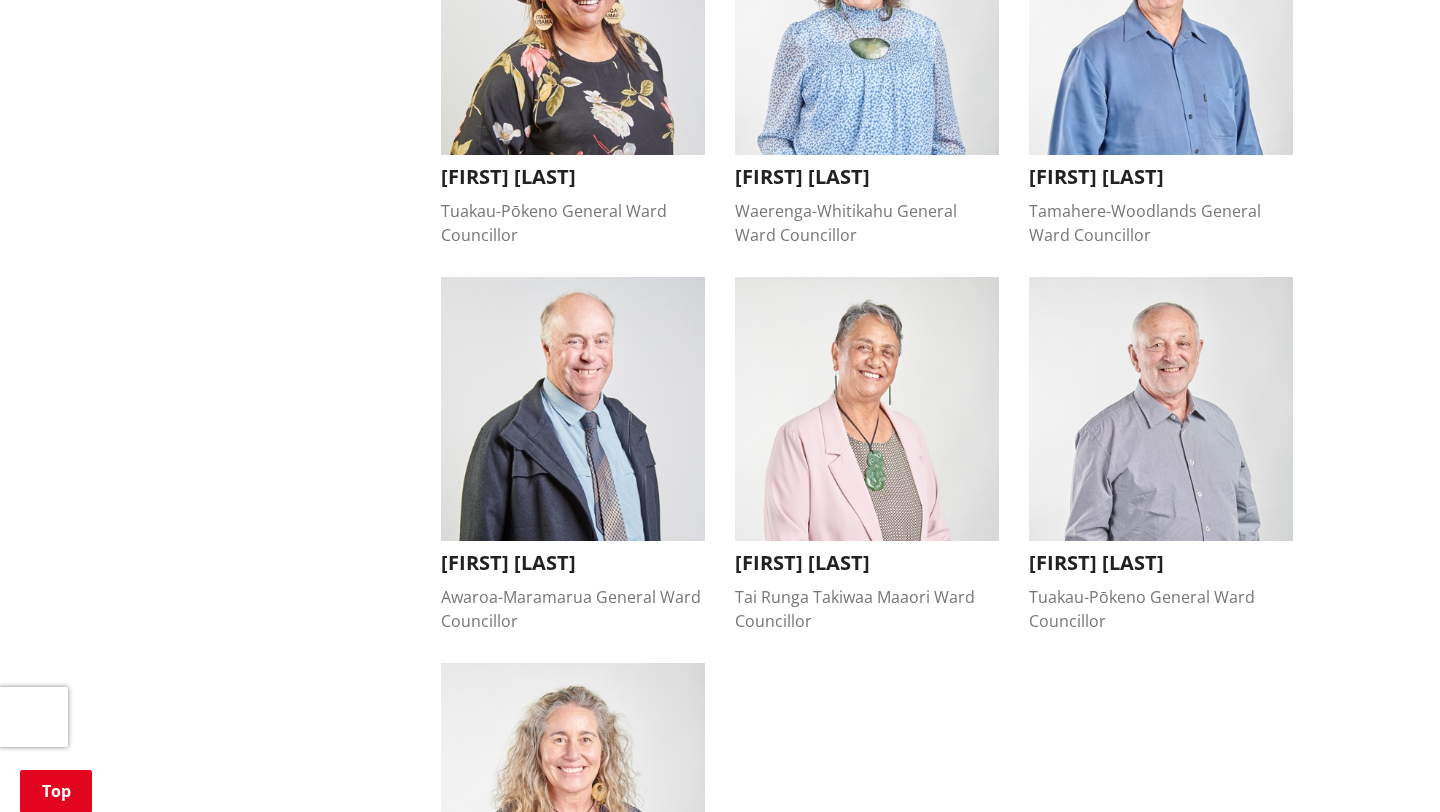 scroll, scrollTop: 1553, scrollLeft: 0, axis: vertical 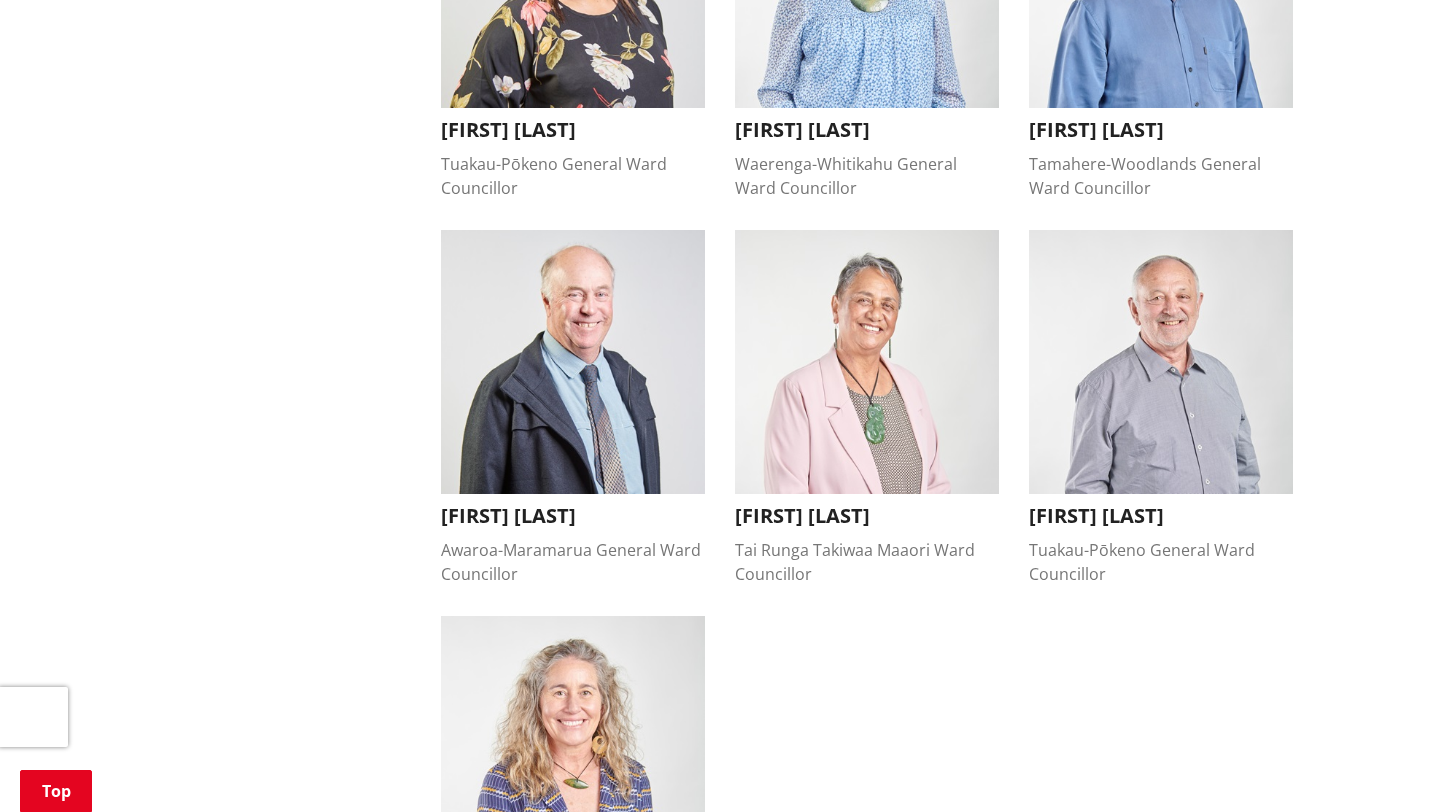 click on "More from this section
People
Mayor and councillors
Mayoral Awards 2025
Mayoral Awards 2024
Executive team
Community Board members
The Waikato District Council is an elected body of 14 representatives - the Mayor and 13 Councillors. The Council is accountable to the ratepayers and residents of the Waikato district for the planning, direction and management of resources to meet the present and future needs of the community. Select a photo to see each members biography and contact details.
Jacqui Church
Mayor
Jacqui Church
Mayor" at bounding box center (720, 61) 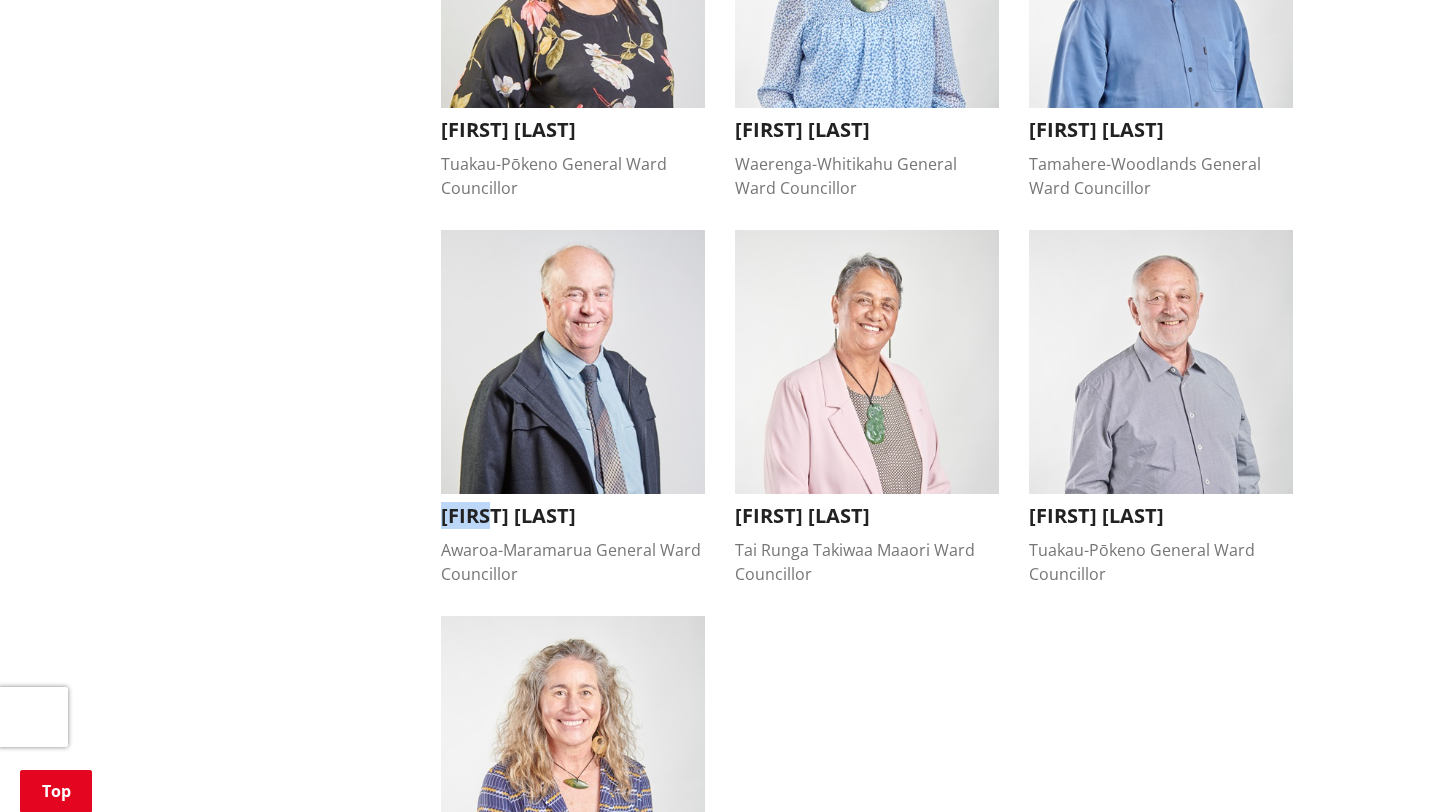 click on "More from this section
People
Mayor and councillors
Mayoral Awards 2025
Mayoral Awards 2024
Executive team
Community Board members
The Waikato District Council is an elected body of 14 representatives - the Mayor and 13 Councillors. The Council is accountable to the ratepayers and residents of the Waikato district for the planning, direction and management of resources to meet the present and future needs of the community. Select a photo to see each members biography and contact details.
Jacqui Church
Mayor
Jacqui Church
Mayor" at bounding box center [720, 61] 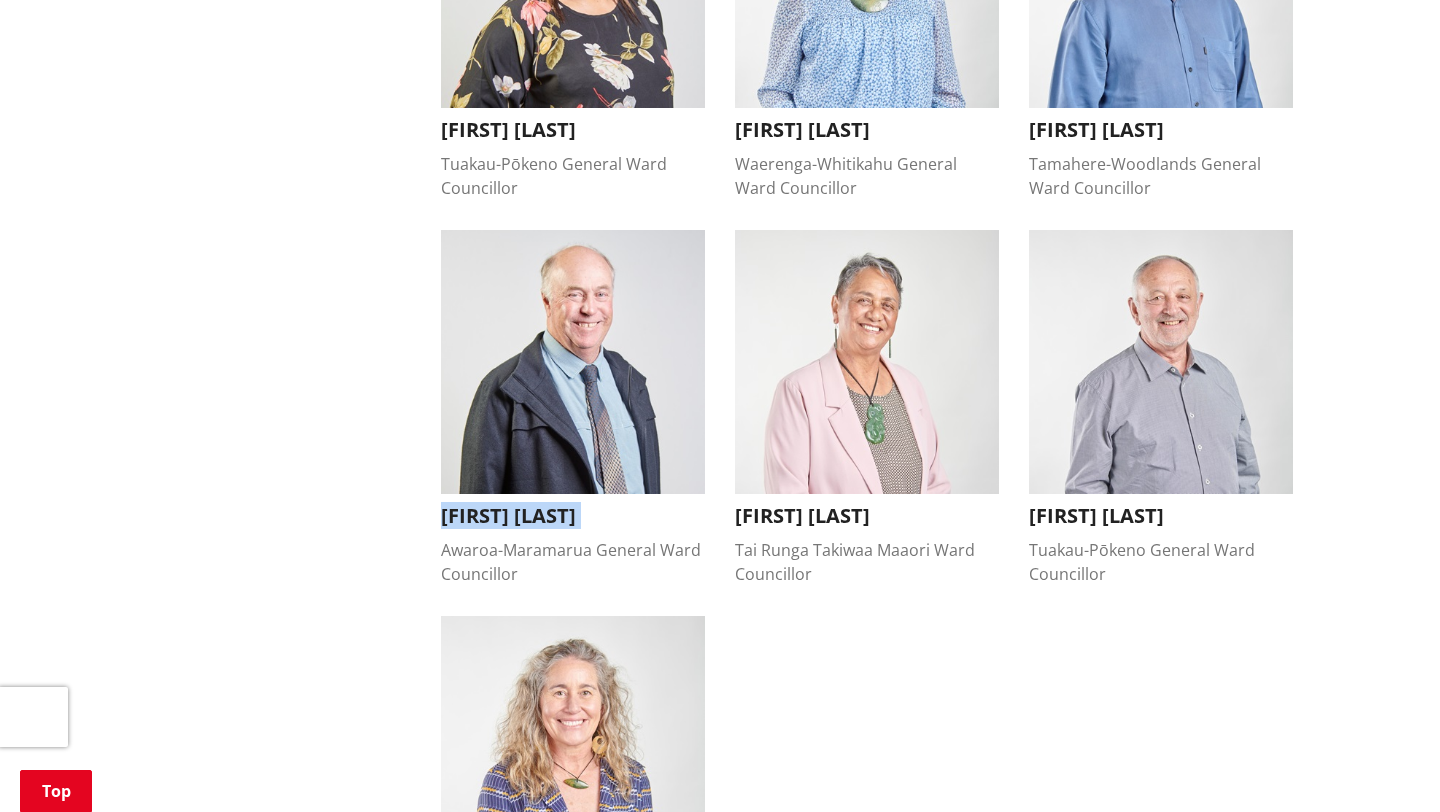 click on "More from this section
People
Mayor and councillors
Mayoral Awards 2025
Mayoral Awards 2024
Executive team
Community Board members
The Waikato District Council is an elected body of 14 representatives - the Mayor and 13 Councillors. The Council is accountable to the ratepayers and residents of the Waikato district for the planning, direction and management of resources to meet the present and future needs of the community. Select a photo to see each members biography and contact details.
Jacqui Church
Mayor
Jacqui Church
Mayor" at bounding box center [720, 61] 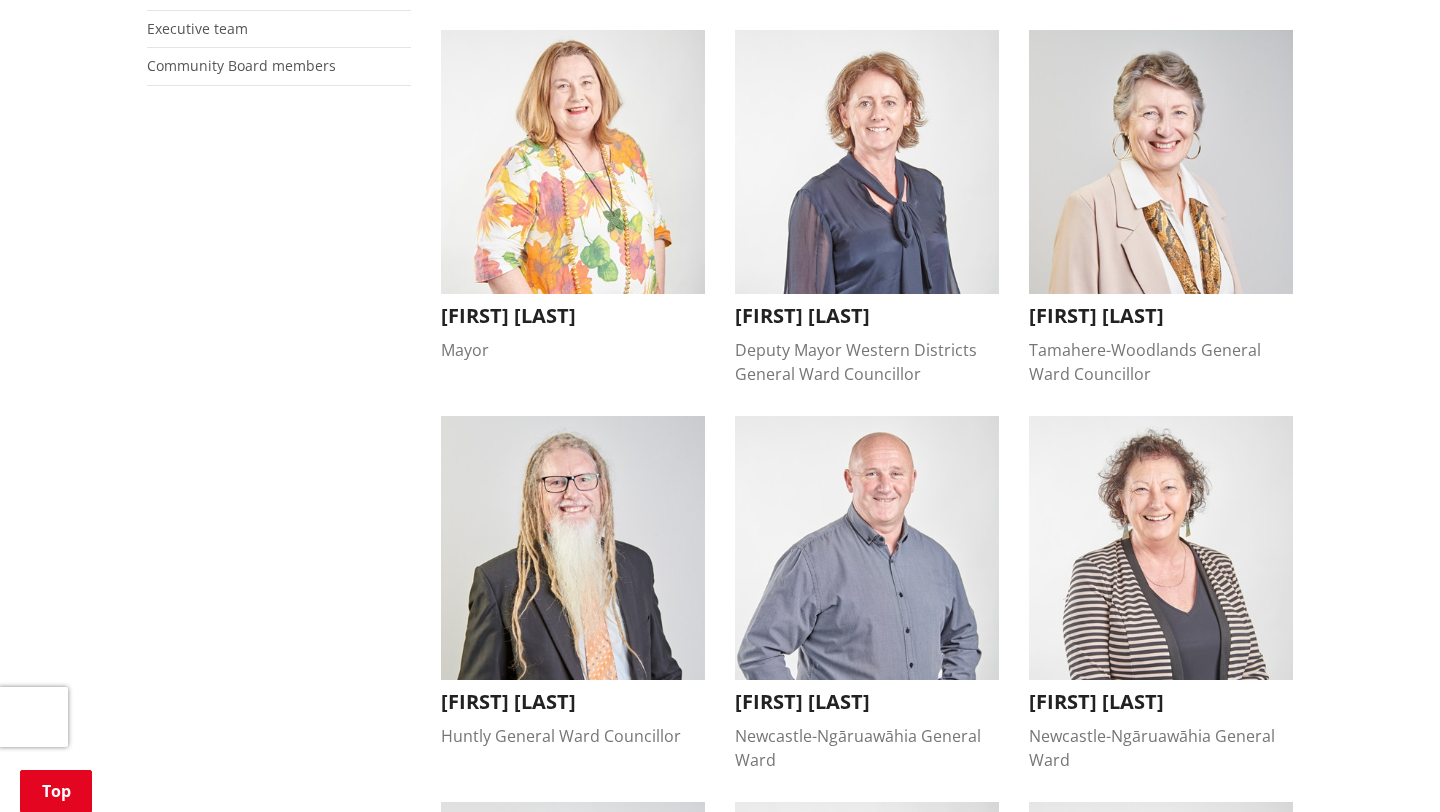 scroll, scrollTop: 418, scrollLeft: 0, axis: vertical 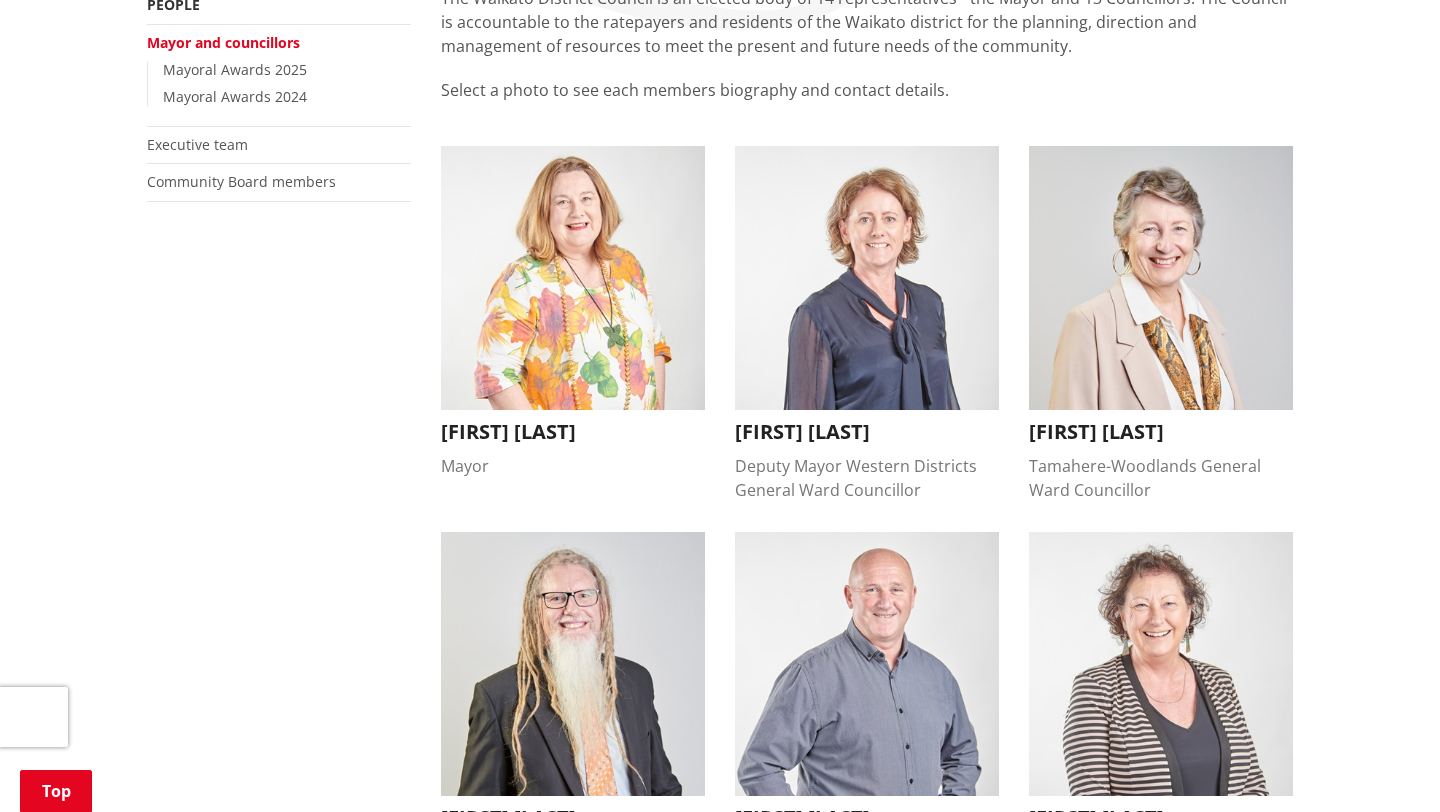 click on "Jacqui Church
Mayor
Jacqui Church
Mayor
jacqui.church@waidc.govt.nz
021 869 976
Jacqui Church is the first female elected Mayor of the Waikato District Council.   Before entering the political arena, Mayor Jacqui had a solid background in the business sector, and had built a long-term record of community ground-up advocacy, support and leadership of people and their communities.   Prior to her election as Mayor, she represented the Tuakau-Pookeno ward as Councillor for nine years." at bounding box center (573, 324) 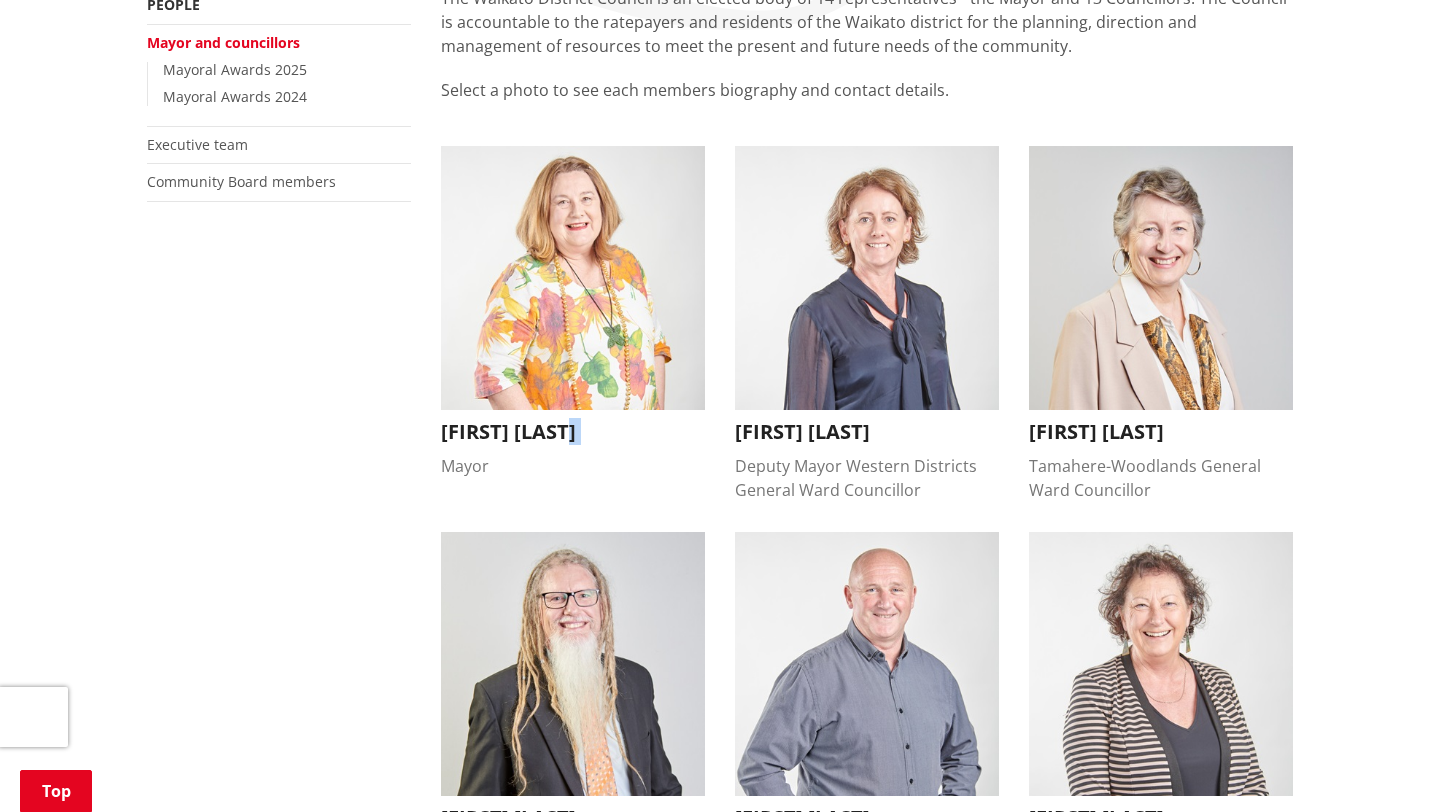 click on "Jacqui Church
Mayor
Jacqui Church
Mayor
jacqui.church@waidc.govt.nz
021 869 976
Jacqui Church is the first female elected Mayor of the Waikato District Council.   Before entering the political arena, Mayor Jacqui had a solid background in the business sector, and had built a long-term record of community ground-up advocacy, support and leadership of people and their communities.   Prior to her election as Mayor, she represented the Tuakau-Pookeno ward as Councillor for nine years." at bounding box center (573, 324) 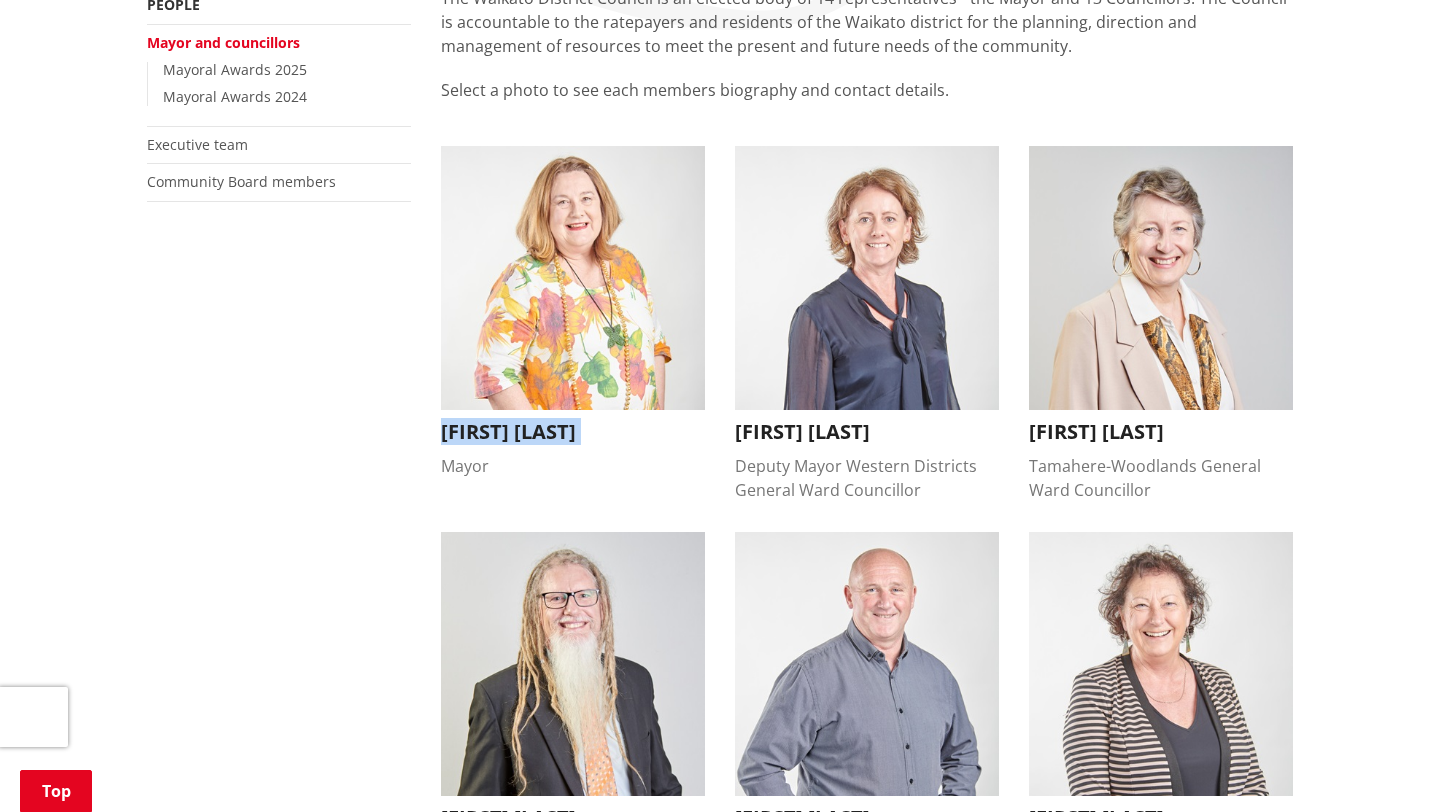 click on "Jacqui Church
Mayor
Jacqui Church
Mayor
jacqui.church@waidc.govt.nz
021 869 976
Jacqui Church is the first female elected Mayor of the Waikato District Council.   Before entering the political arena, Mayor Jacqui had a solid background in the business sector, and had built a long-term record of community ground-up advocacy, support and leadership of people and their communities.   Prior to her election as Mayor, she represented the Tuakau-Pookeno ward as Councillor for nine years." at bounding box center [573, 324] 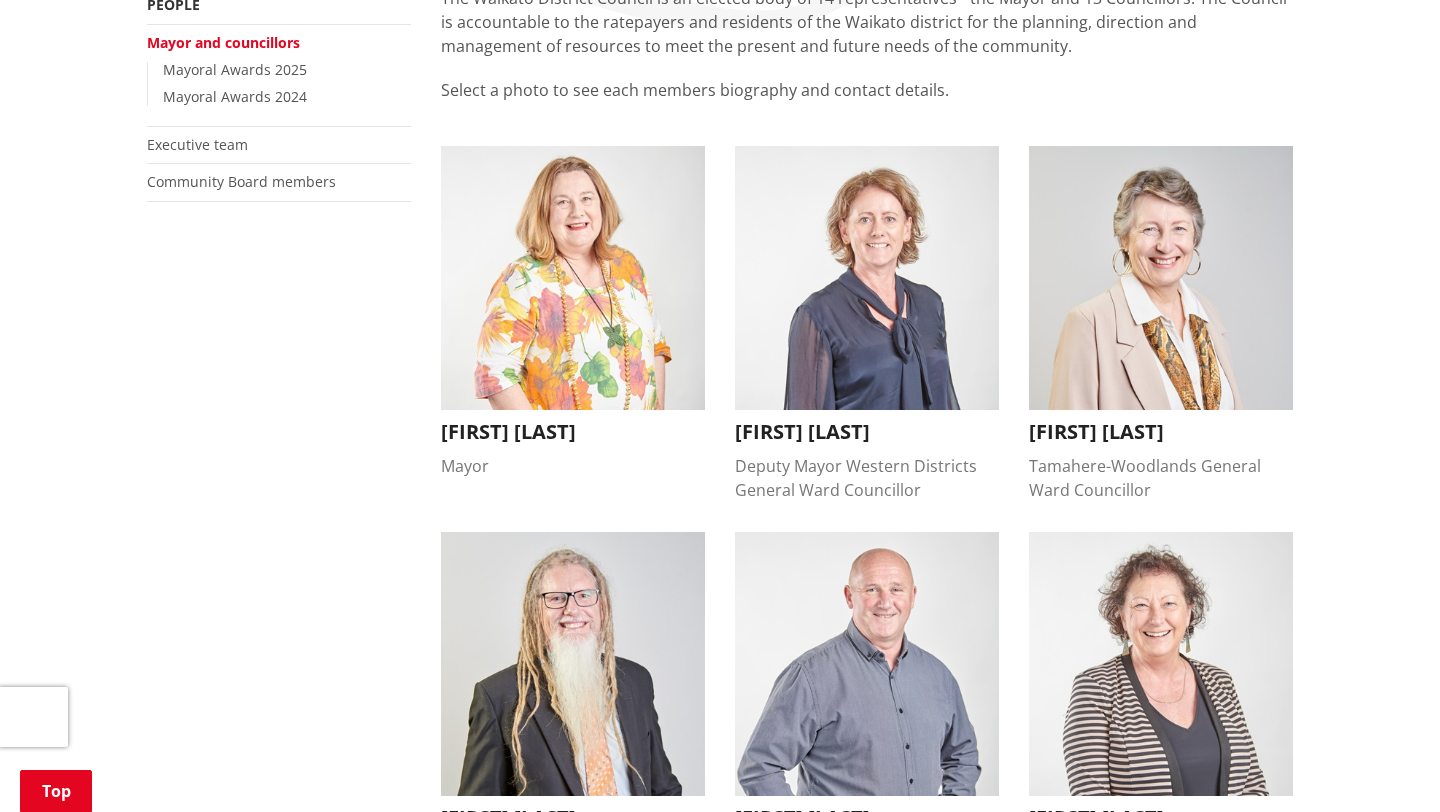 click on "Carolyn Eyre
Deputy Mayor
Western Districts General Ward Councillor
Carolyn Eyre
Deputy Mayor
Western Districts General Ward Councillor
carolyn.eyre@waidc.govt.nz
021 594747" at bounding box center [867, 324] 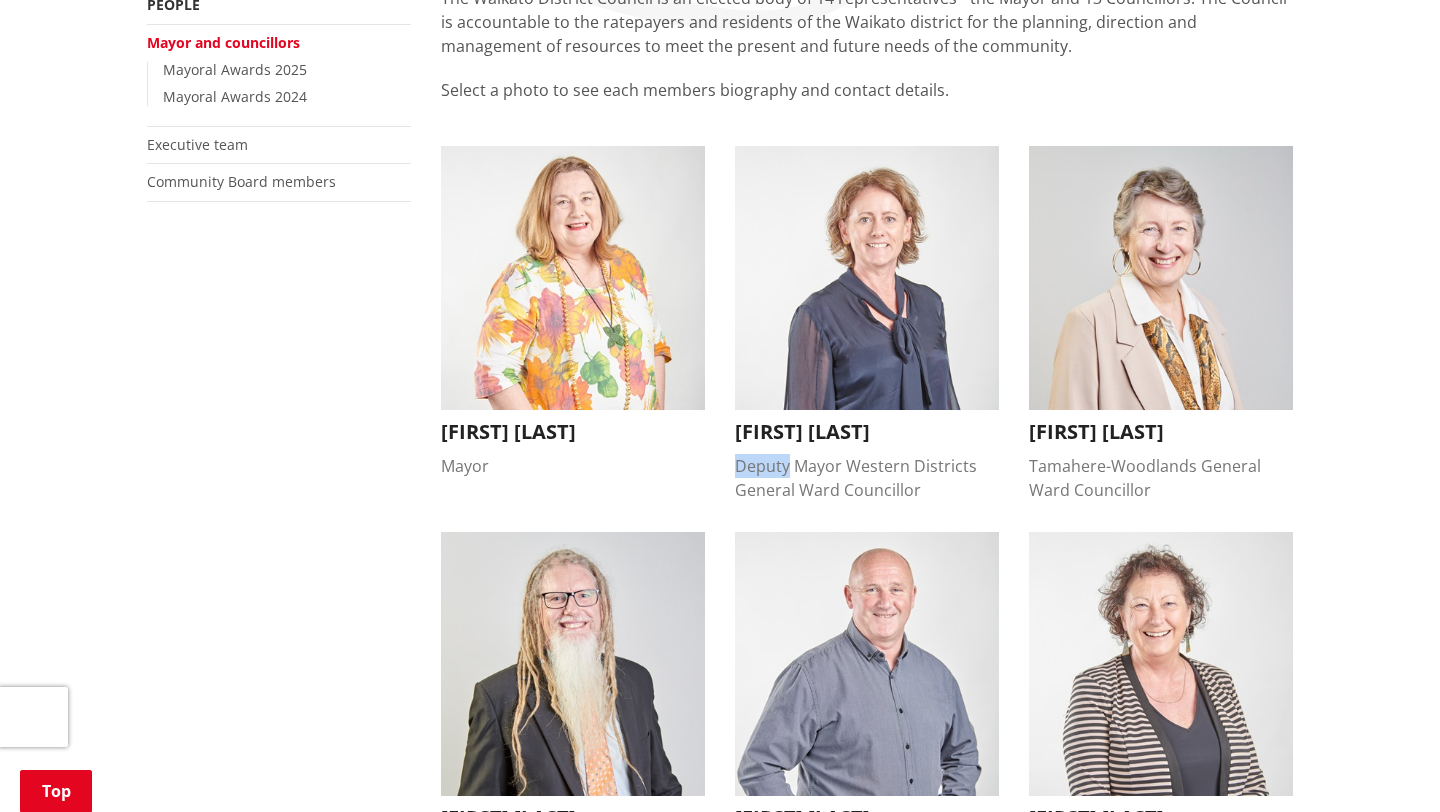click on "Carolyn Eyre
Deputy Mayor
Western Districts General Ward Councillor
Carolyn Eyre
Deputy Mayor
Western Districts General Ward Councillor
carolyn.eyre@waidc.govt.nz
021 594747" at bounding box center (867, 324) 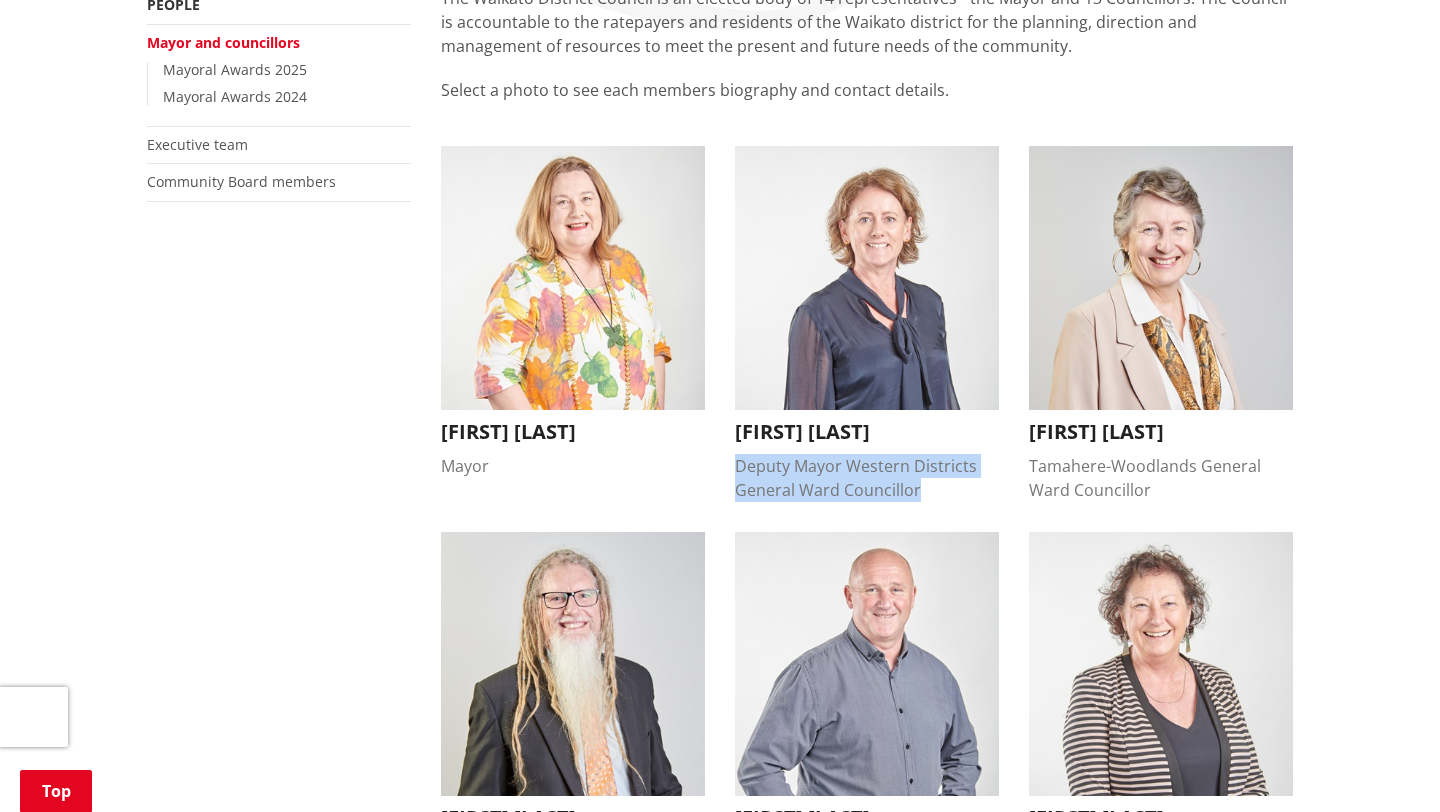 click on "Carolyn Eyre
Deputy Mayor
Western Districts General Ward Councillor
Carolyn Eyre
Deputy Mayor
Western Districts General Ward Councillor
carolyn.eyre@waidc.govt.nz
021 594747" at bounding box center [867, 324] 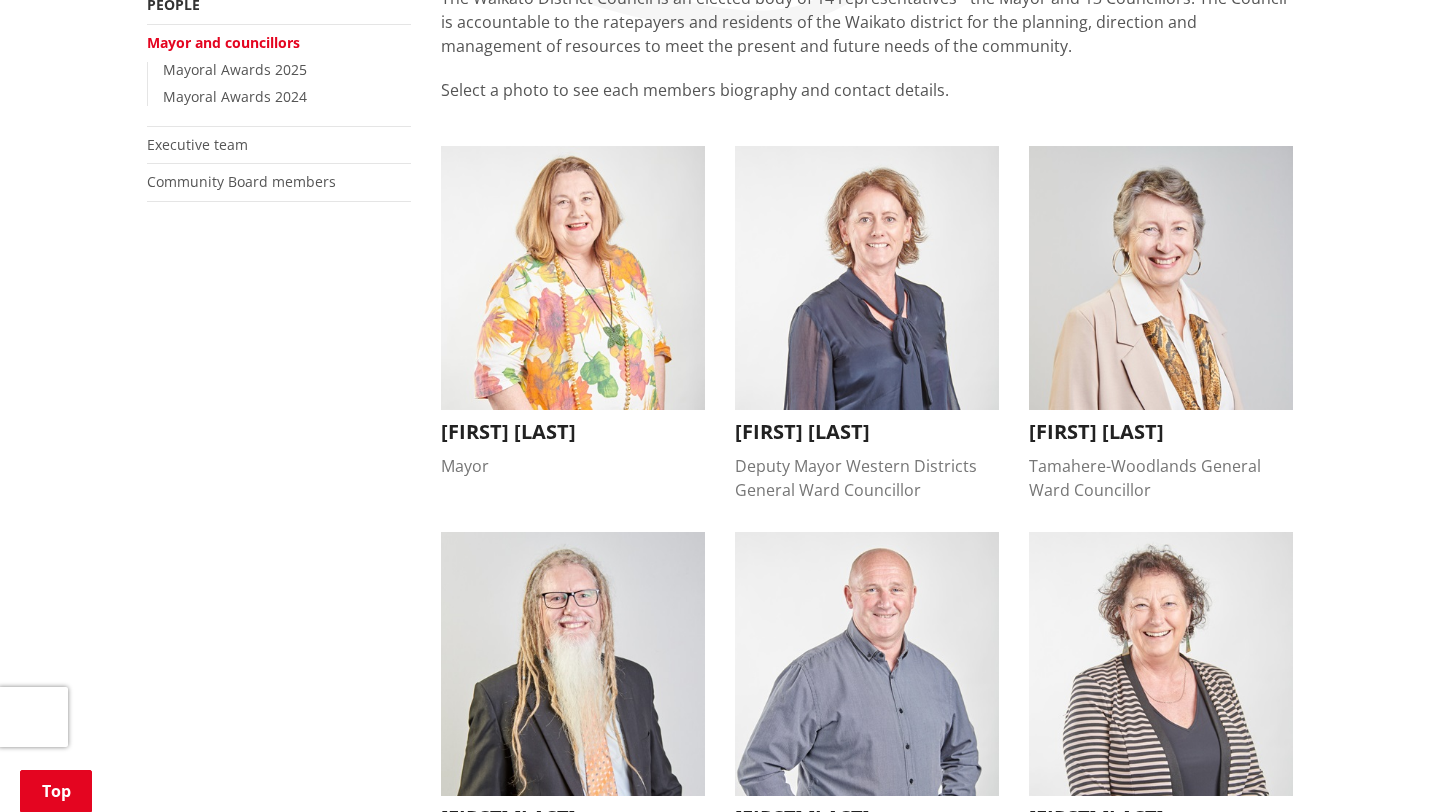 click on "Carolyn Eyre
Deputy Mayor
Western Districts General Ward Councillor
Carolyn Eyre
Deputy Mayor
Western Districts General Ward Councillor
carolyn.eyre@waidc.govt.nz
021 594747" at bounding box center [867, 324] 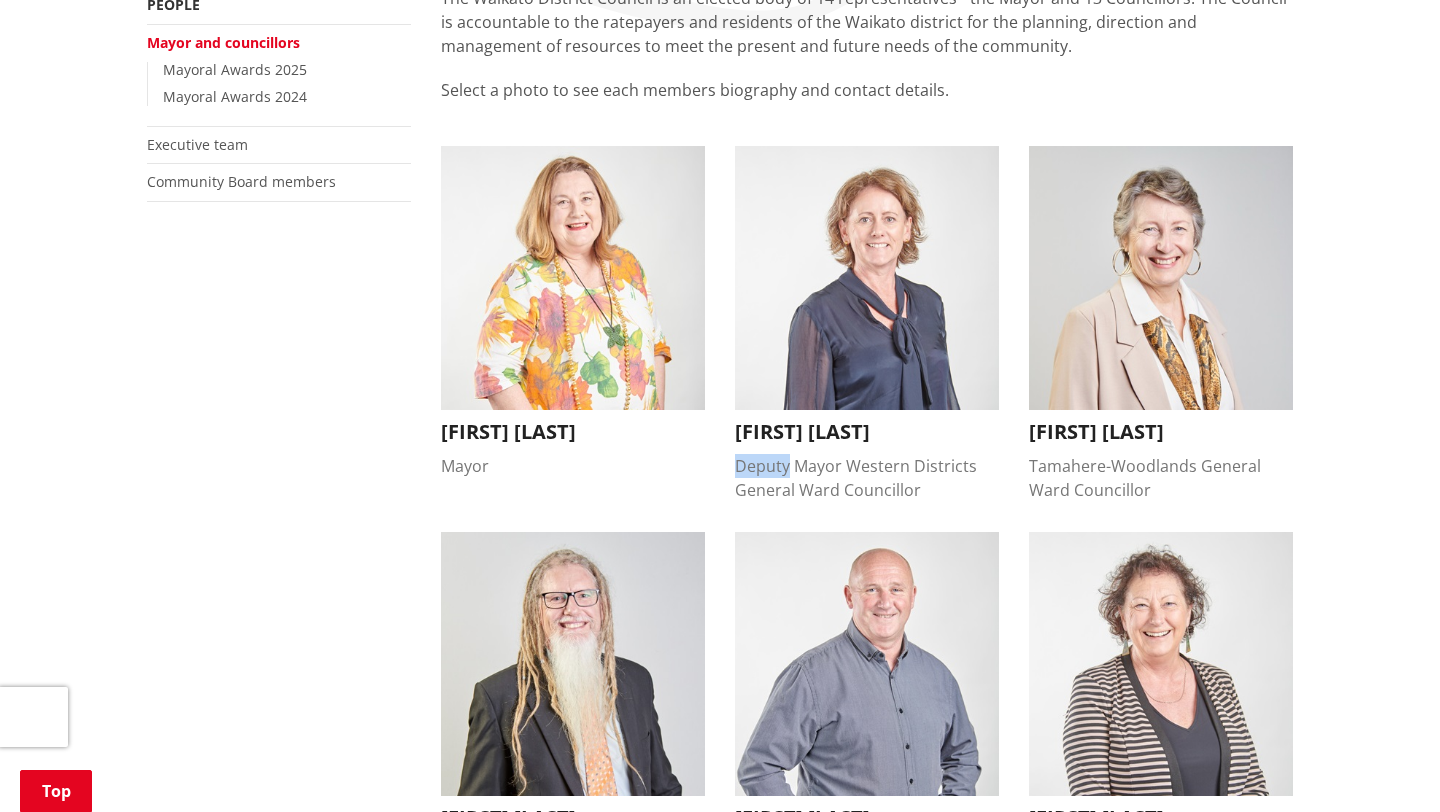 click on "Carolyn Eyre
Deputy Mayor
Western Districts General Ward Councillor
Carolyn Eyre
Deputy Mayor
Western Districts General Ward Councillor
carolyn.eyre@waidc.govt.nz
021 594747" at bounding box center [867, 324] 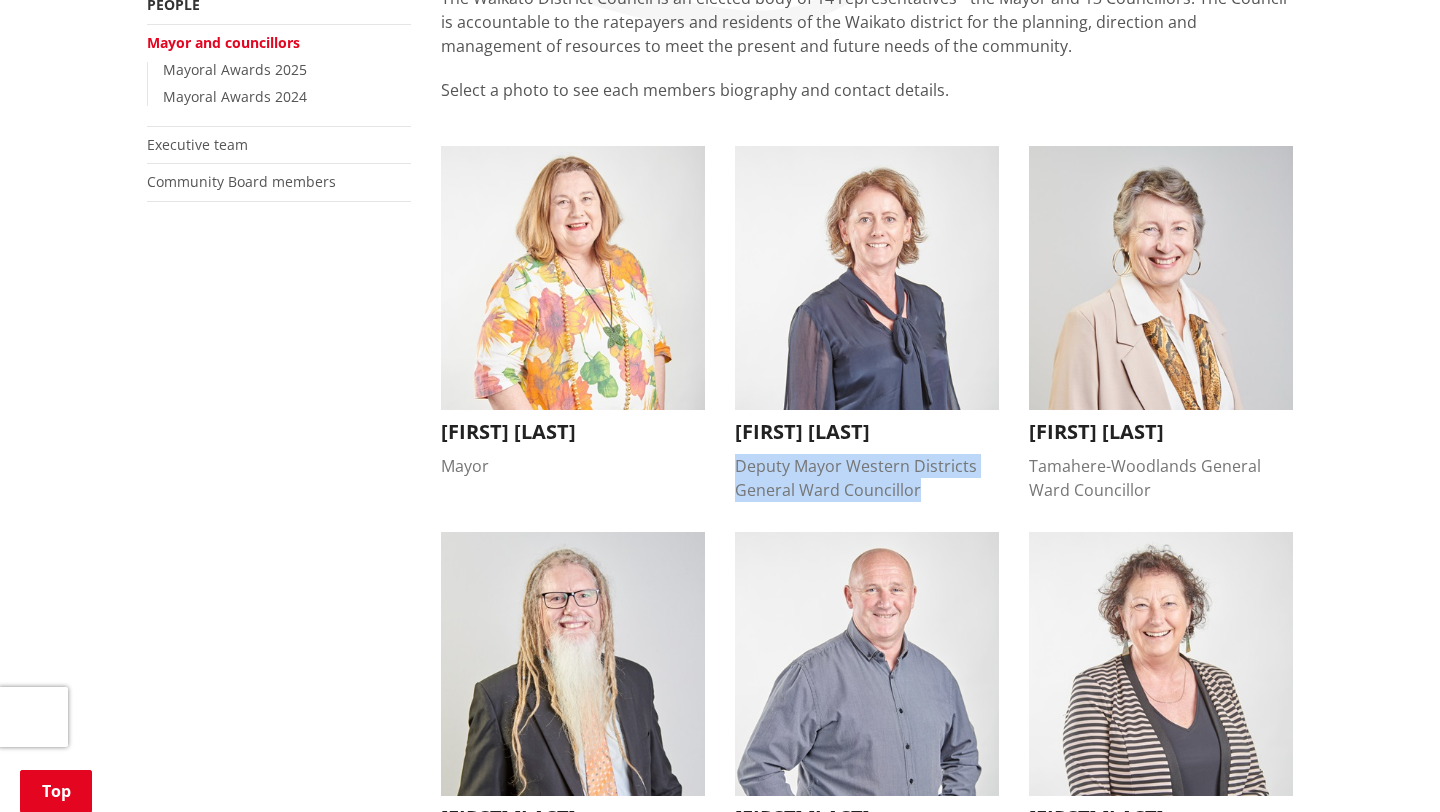 click on "Carolyn Eyre
Deputy Mayor
Western Districts General Ward Councillor
Carolyn Eyre
Deputy Mayor
Western Districts General Ward Councillor
carolyn.eyre@waidc.govt.nz
021 594747" at bounding box center [867, 324] 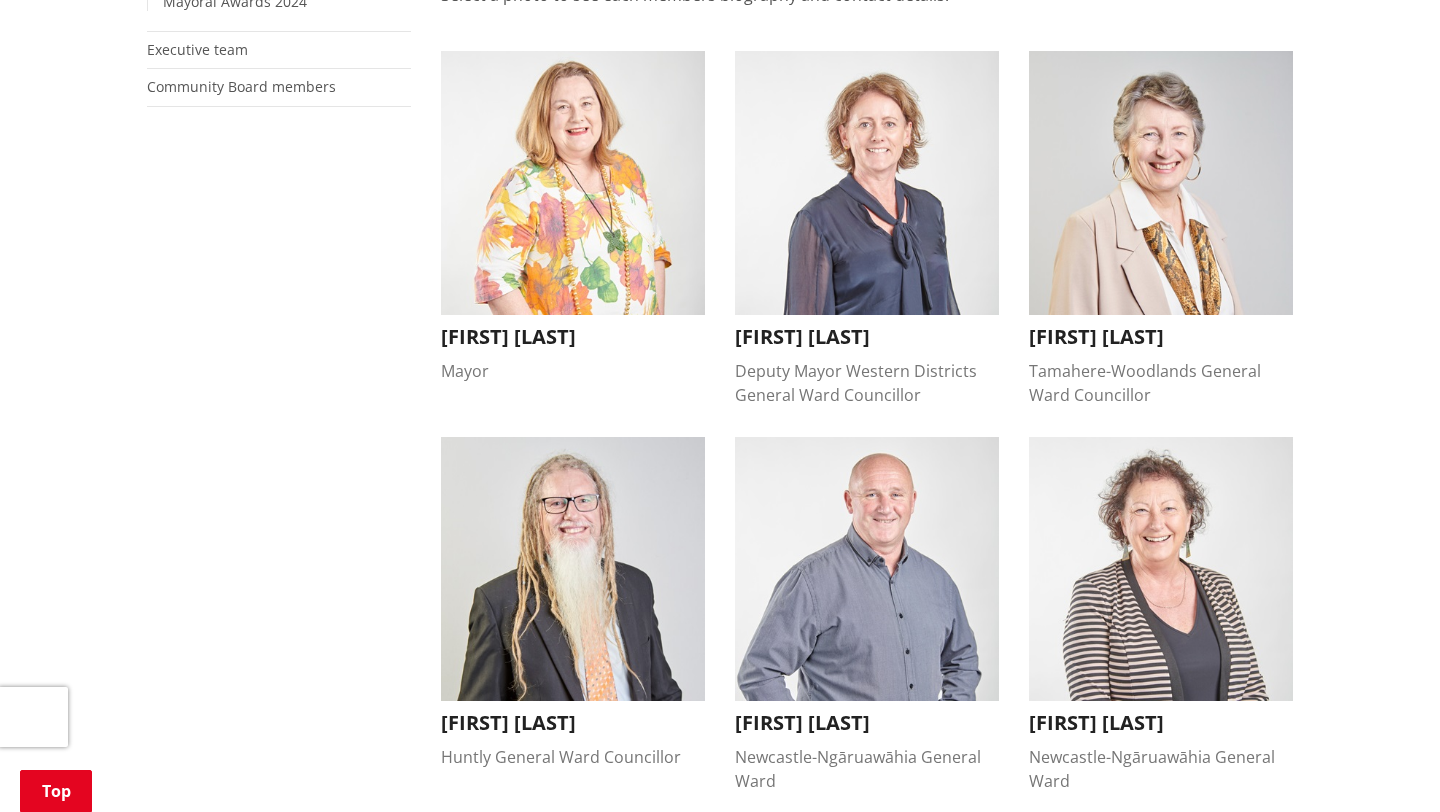 scroll, scrollTop: 452, scrollLeft: 0, axis: vertical 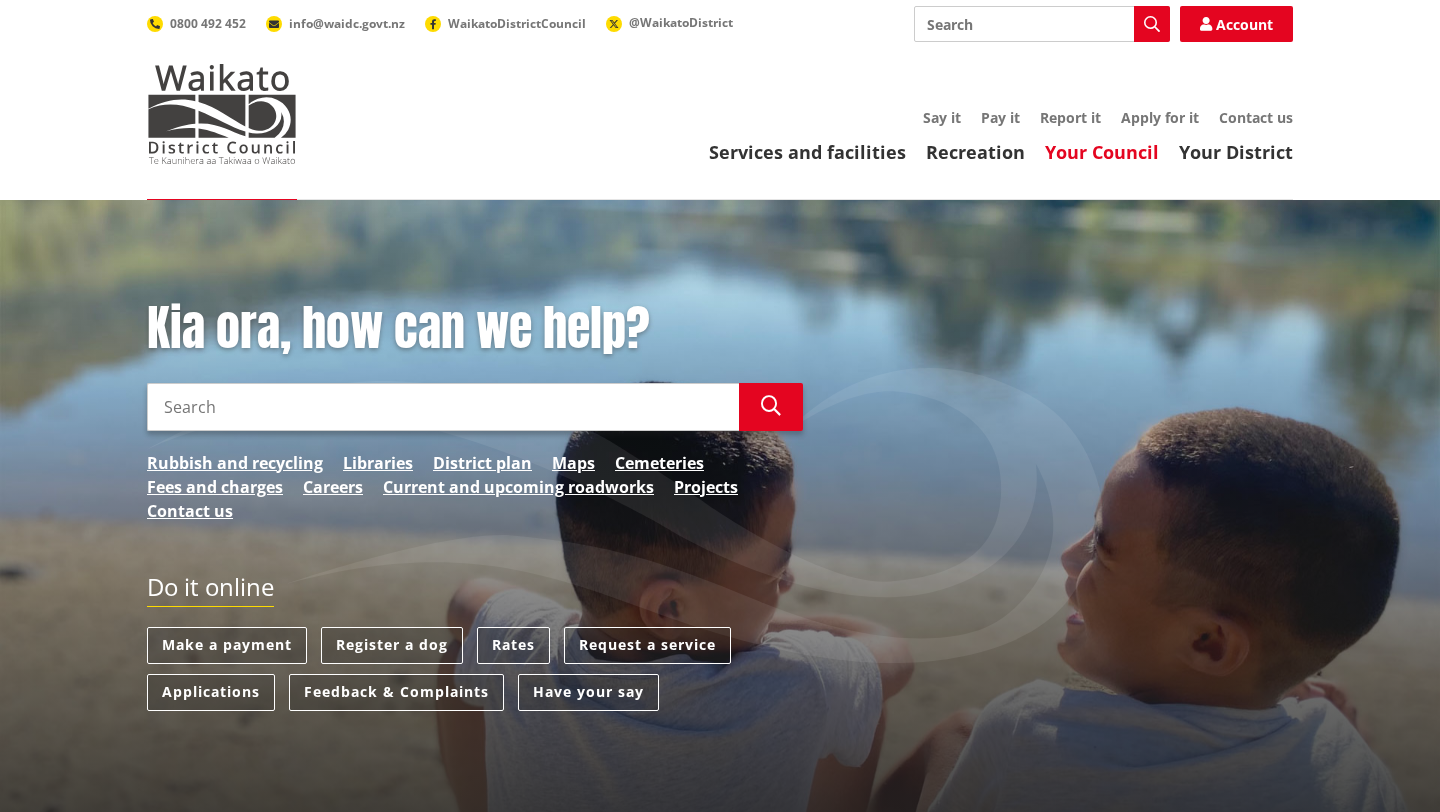 click on "Your Council" at bounding box center (1102, 152) 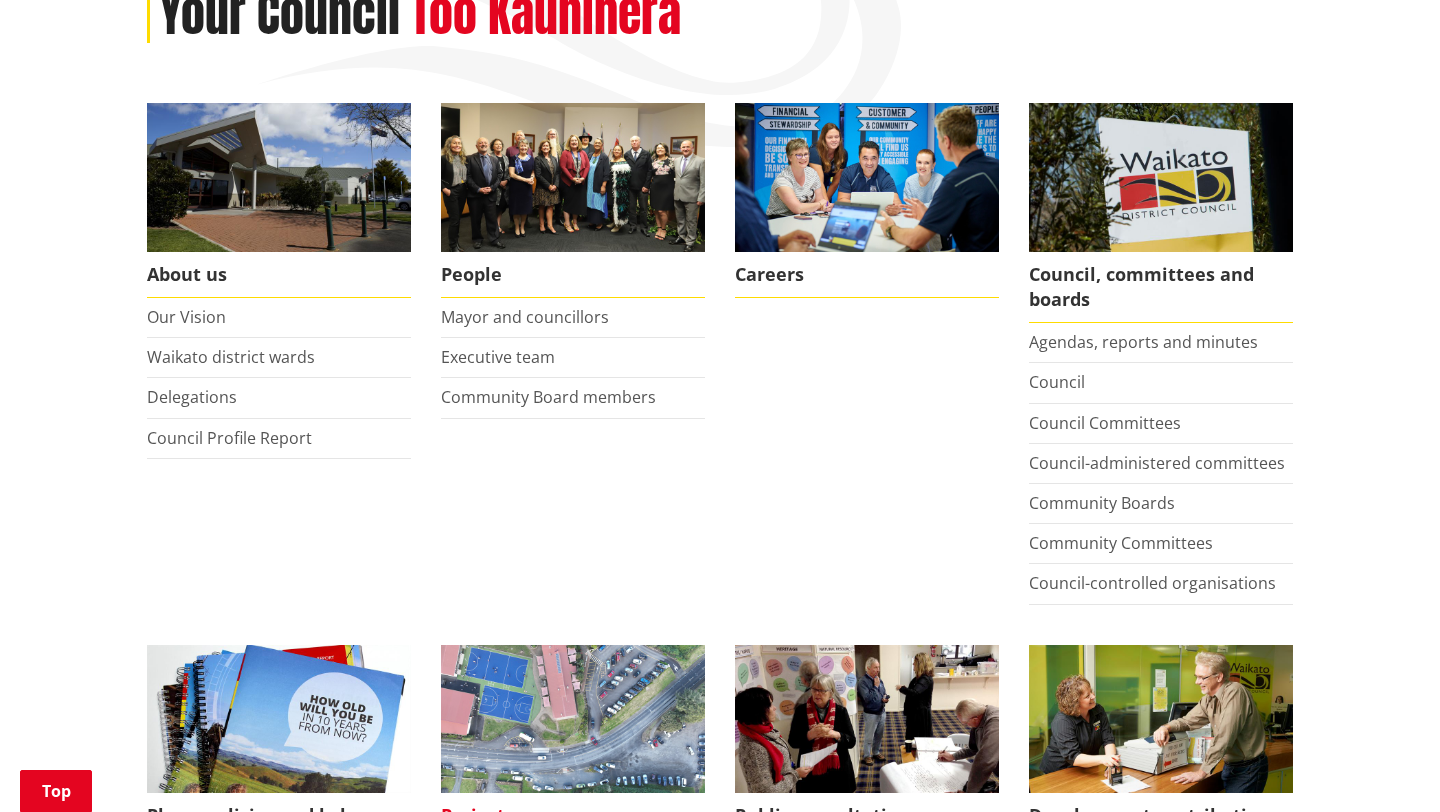 scroll, scrollTop: 216, scrollLeft: 0, axis: vertical 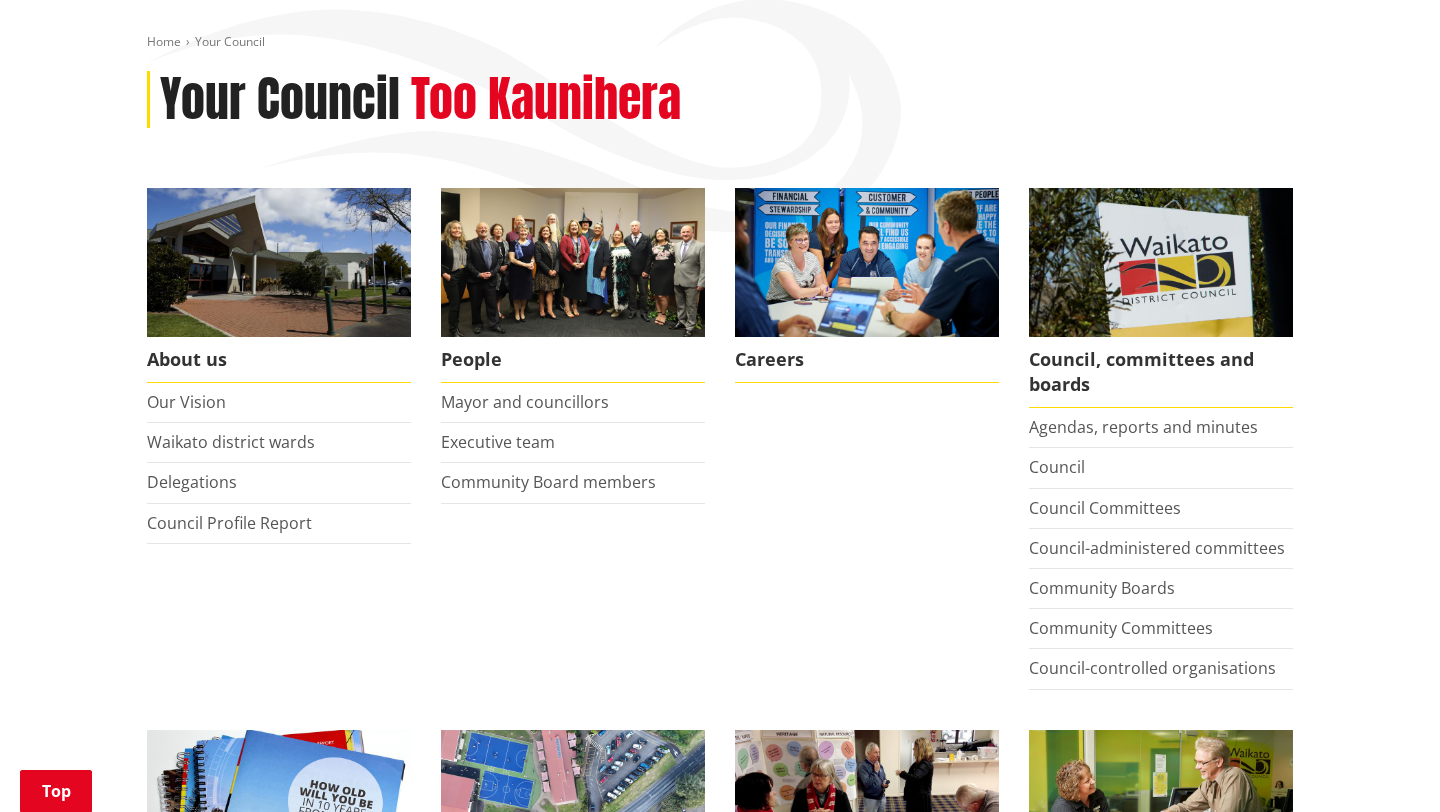 click on "Too Kaunihera" at bounding box center (546, 100) 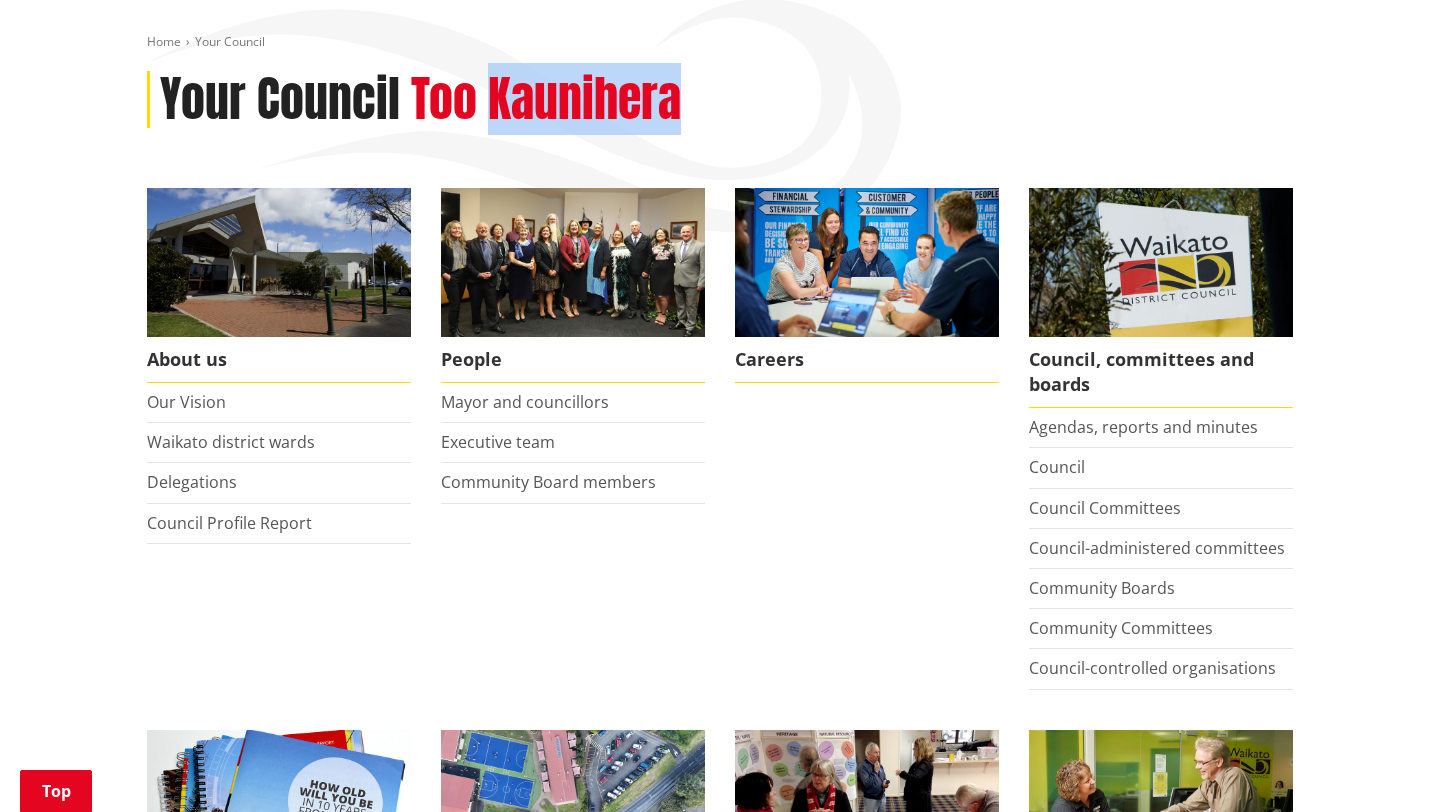 click on "Too Kaunihera" at bounding box center [546, 100] 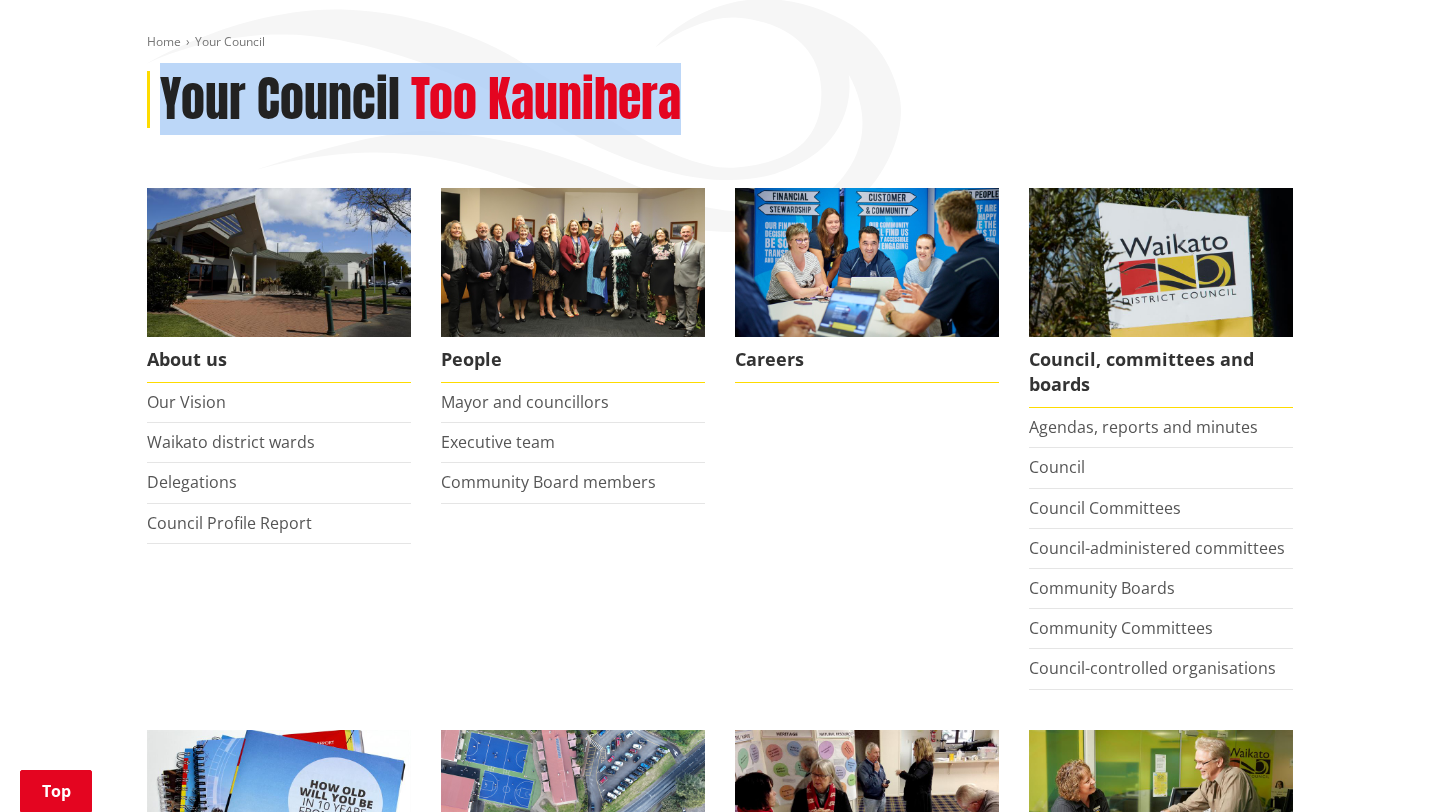 click on "Too Kaunihera" at bounding box center (546, 100) 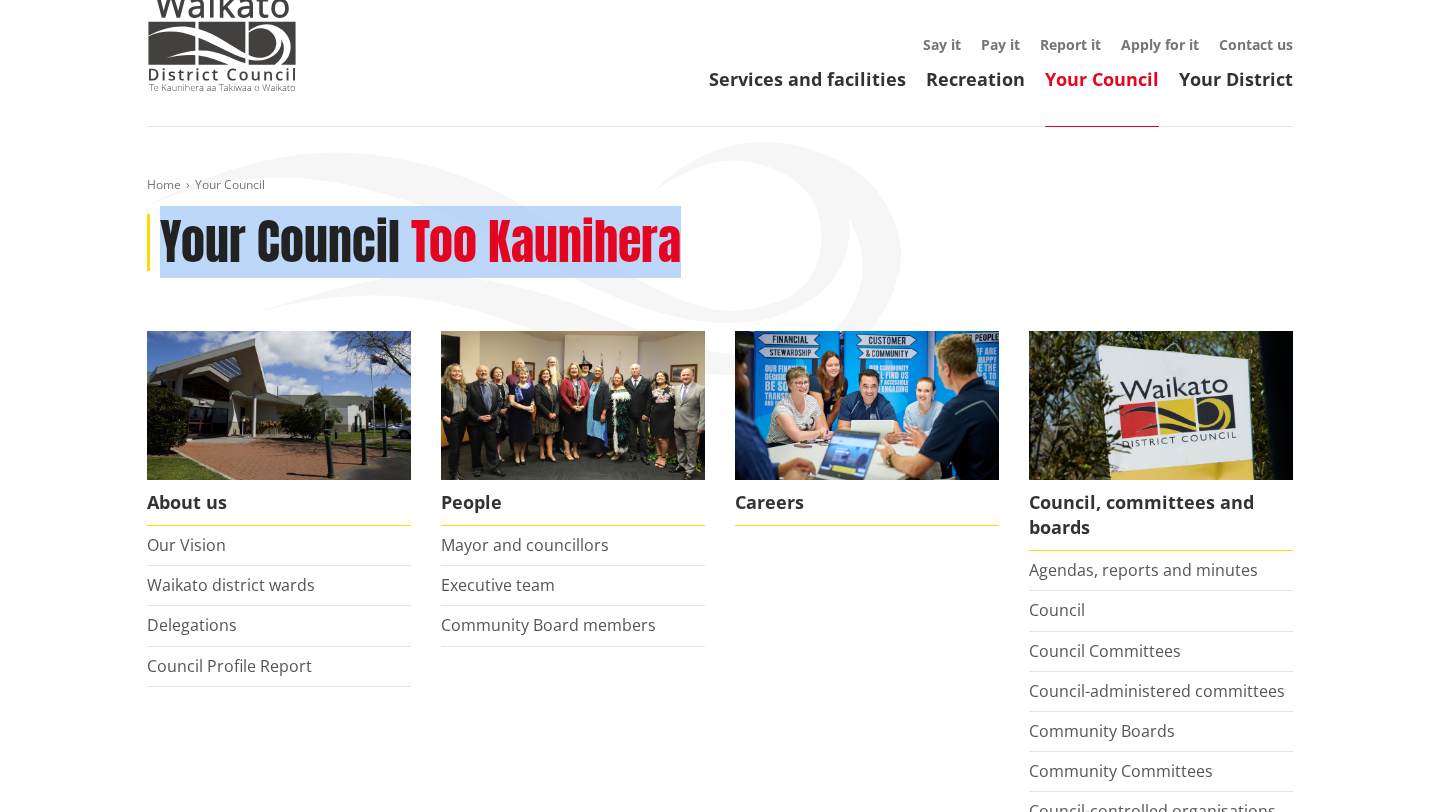 scroll, scrollTop: 61, scrollLeft: 0, axis: vertical 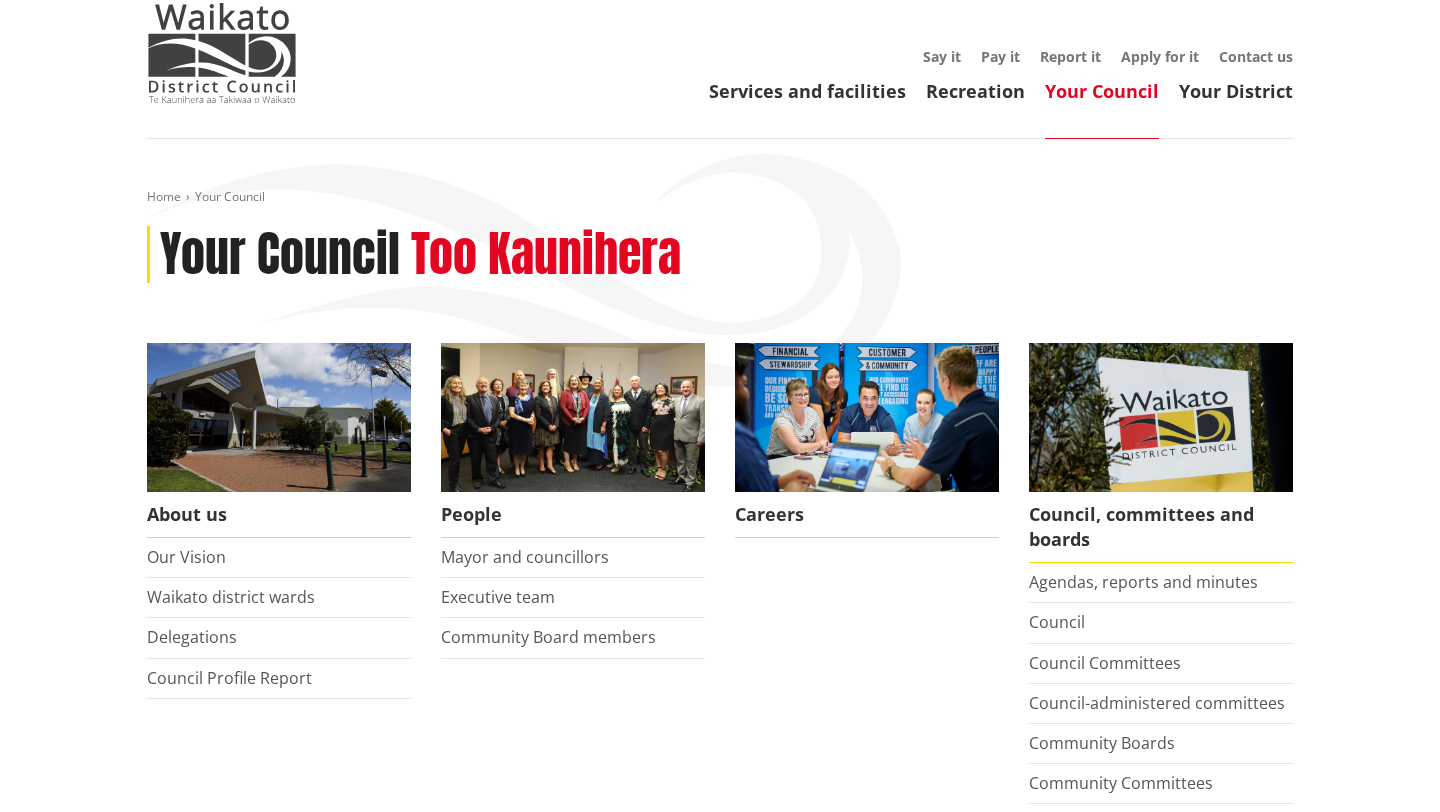 click on "Home
Your Council" at bounding box center (720, 197) 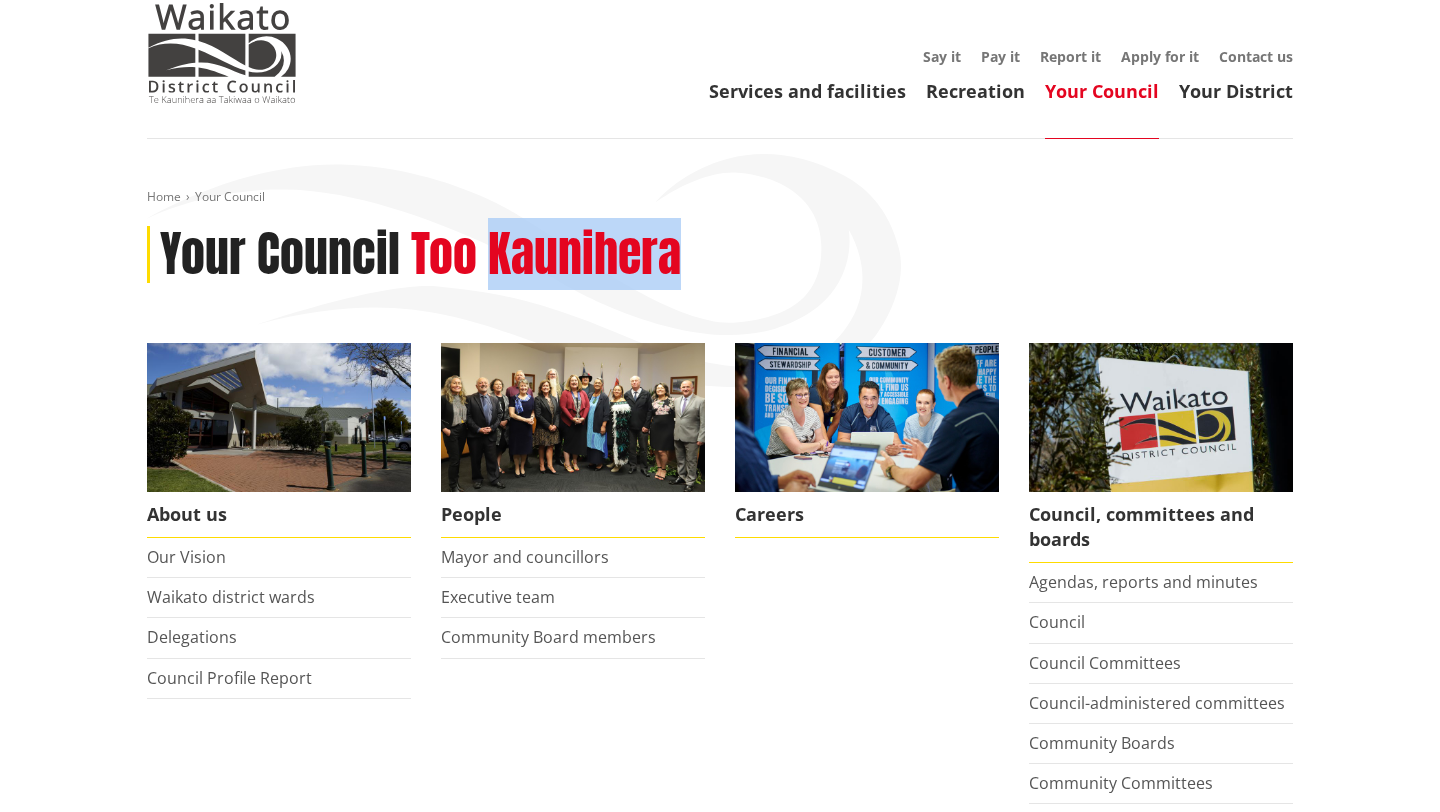 click on "Too Kaunihera" at bounding box center [546, 255] 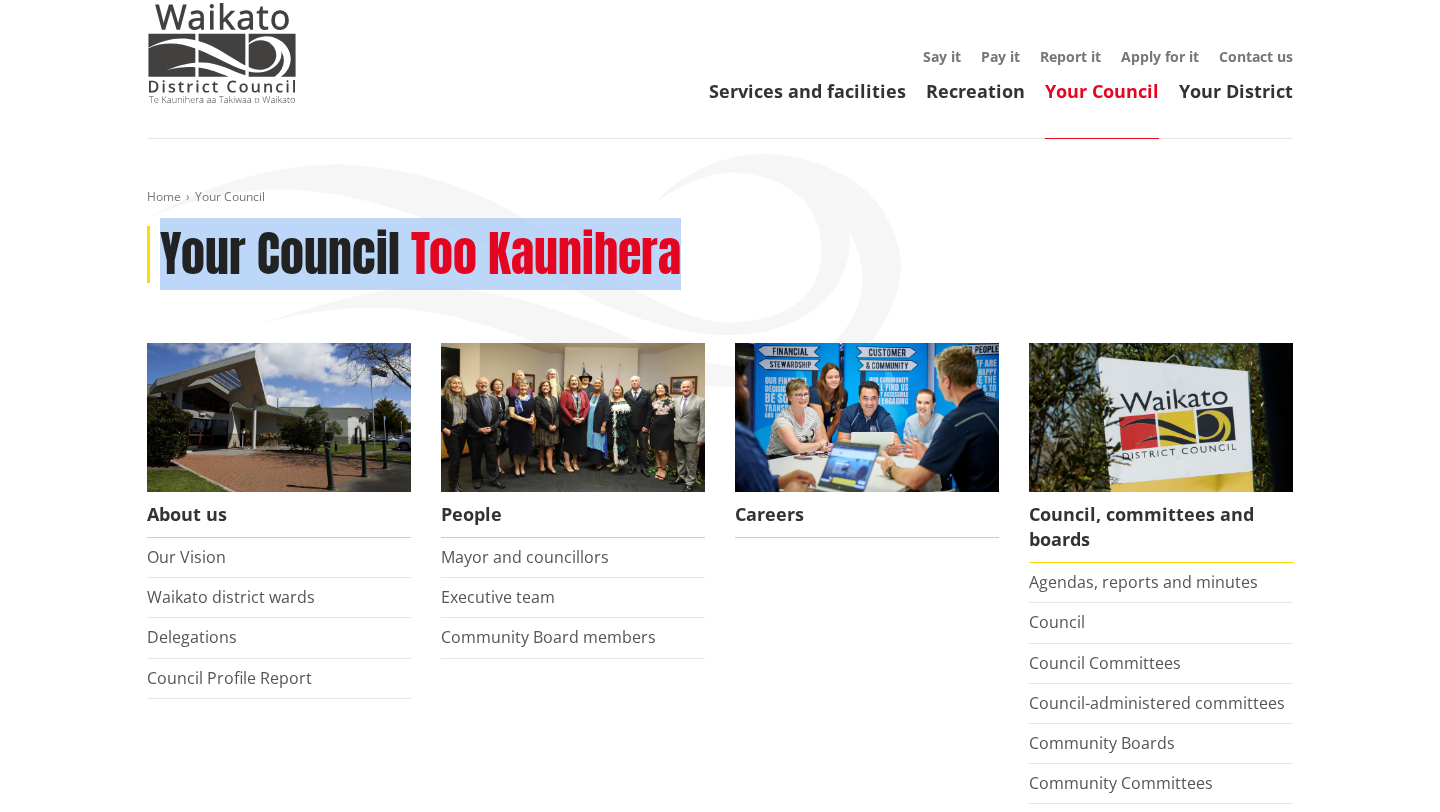 click on "Too Kaunihera" at bounding box center [546, 255] 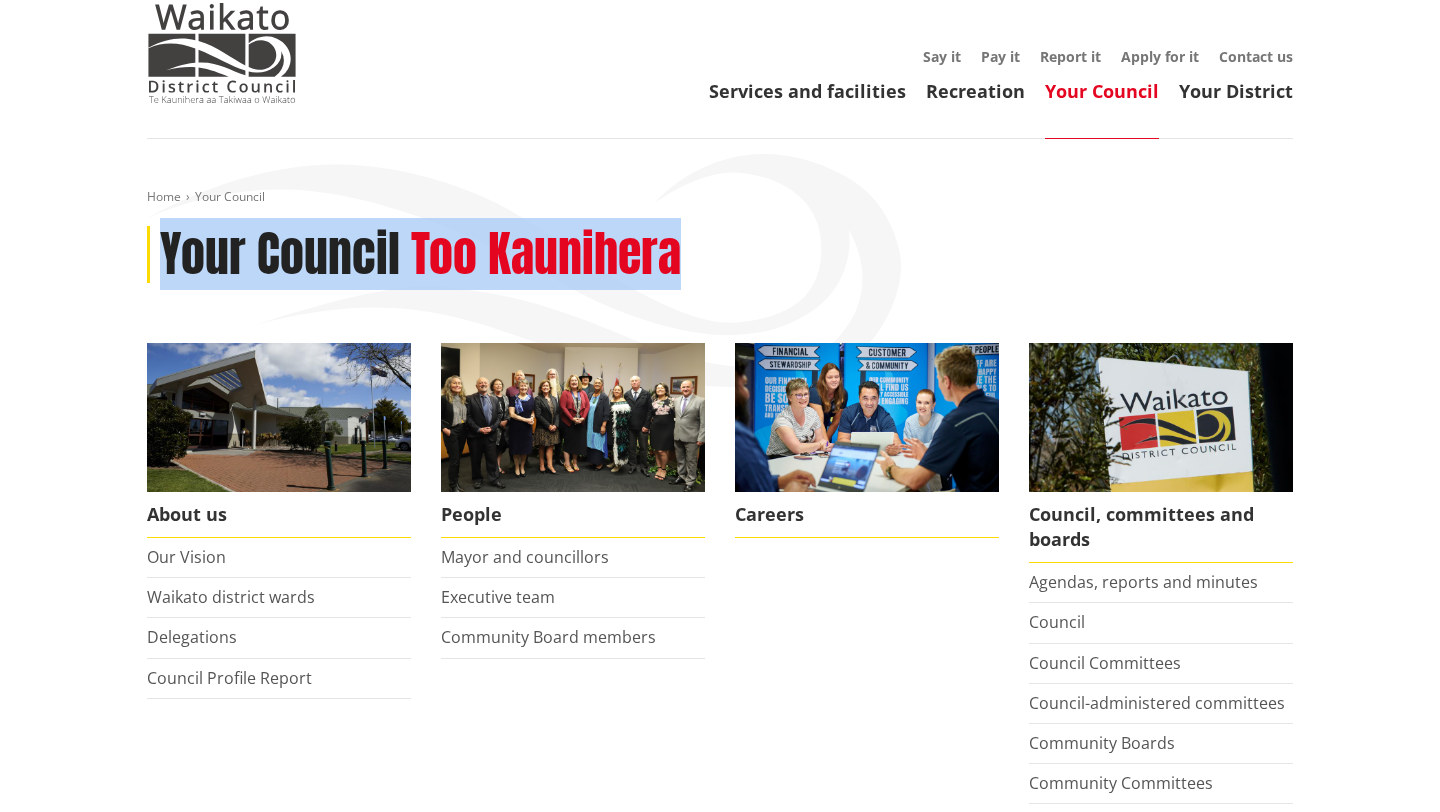 click on "Too Kaunihera" at bounding box center (546, 255) 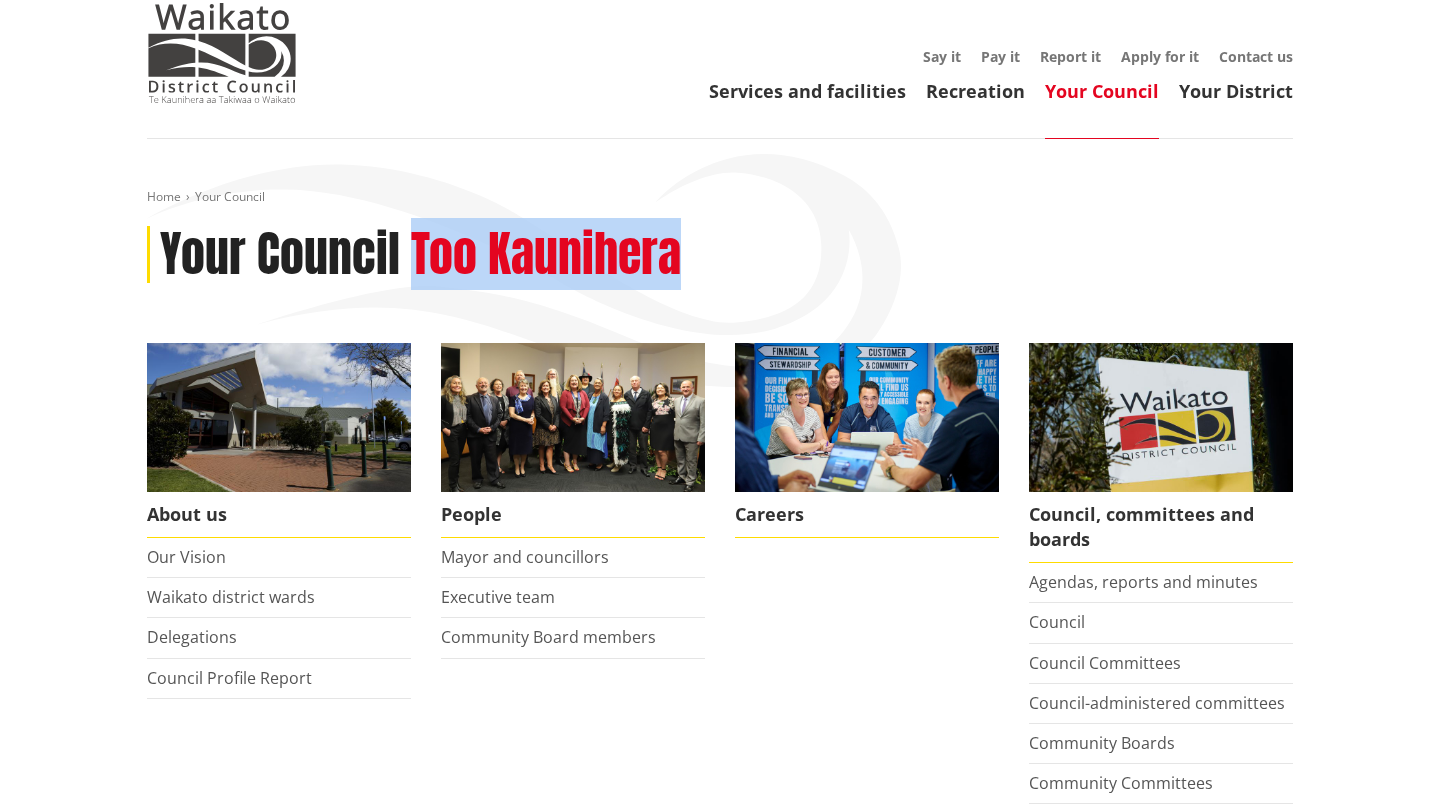 drag, startPoint x: 409, startPoint y: 259, endPoint x: 694, endPoint y: 263, distance: 285.02808 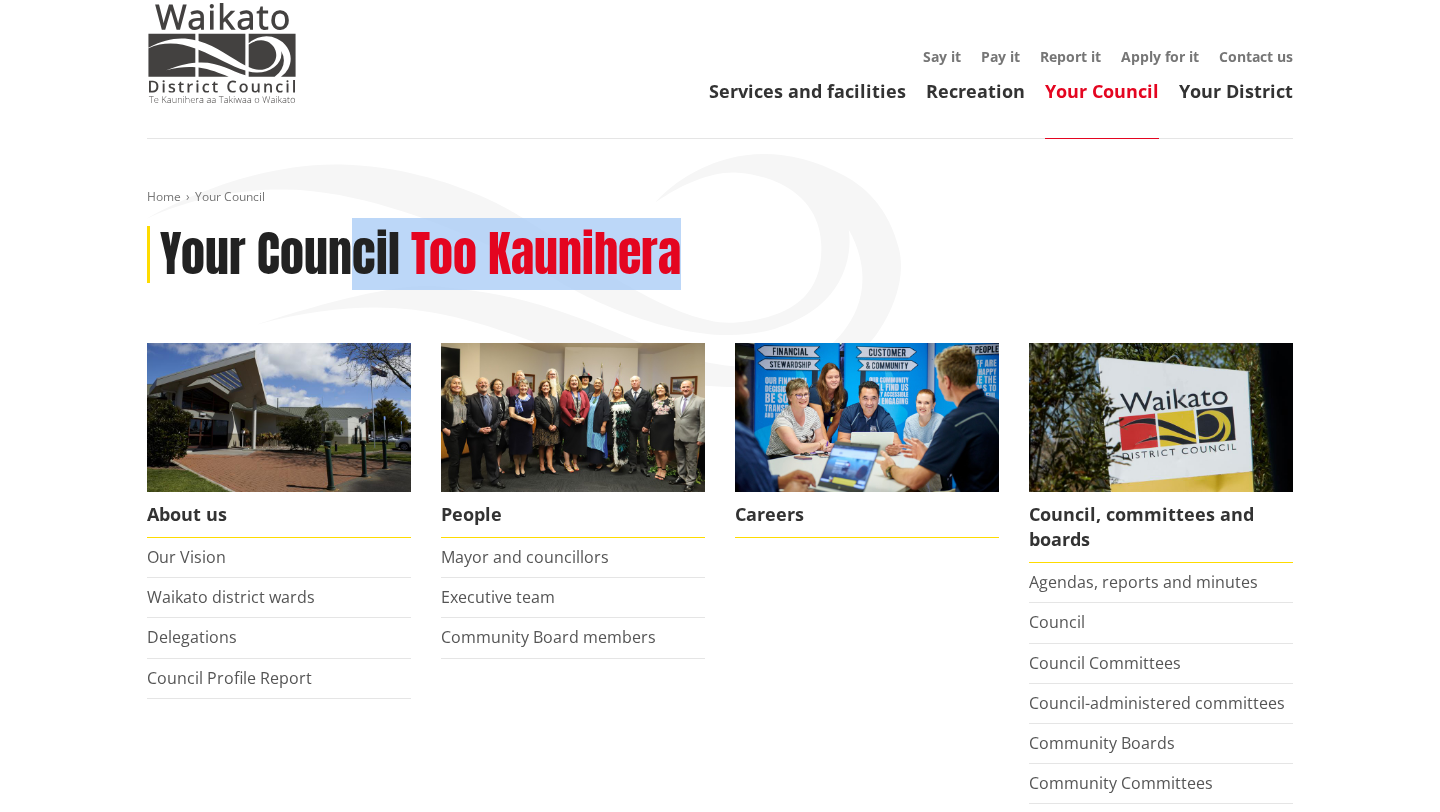 drag, startPoint x: 678, startPoint y: 256, endPoint x: 351, endPoint y: 239, distance: 327.4416 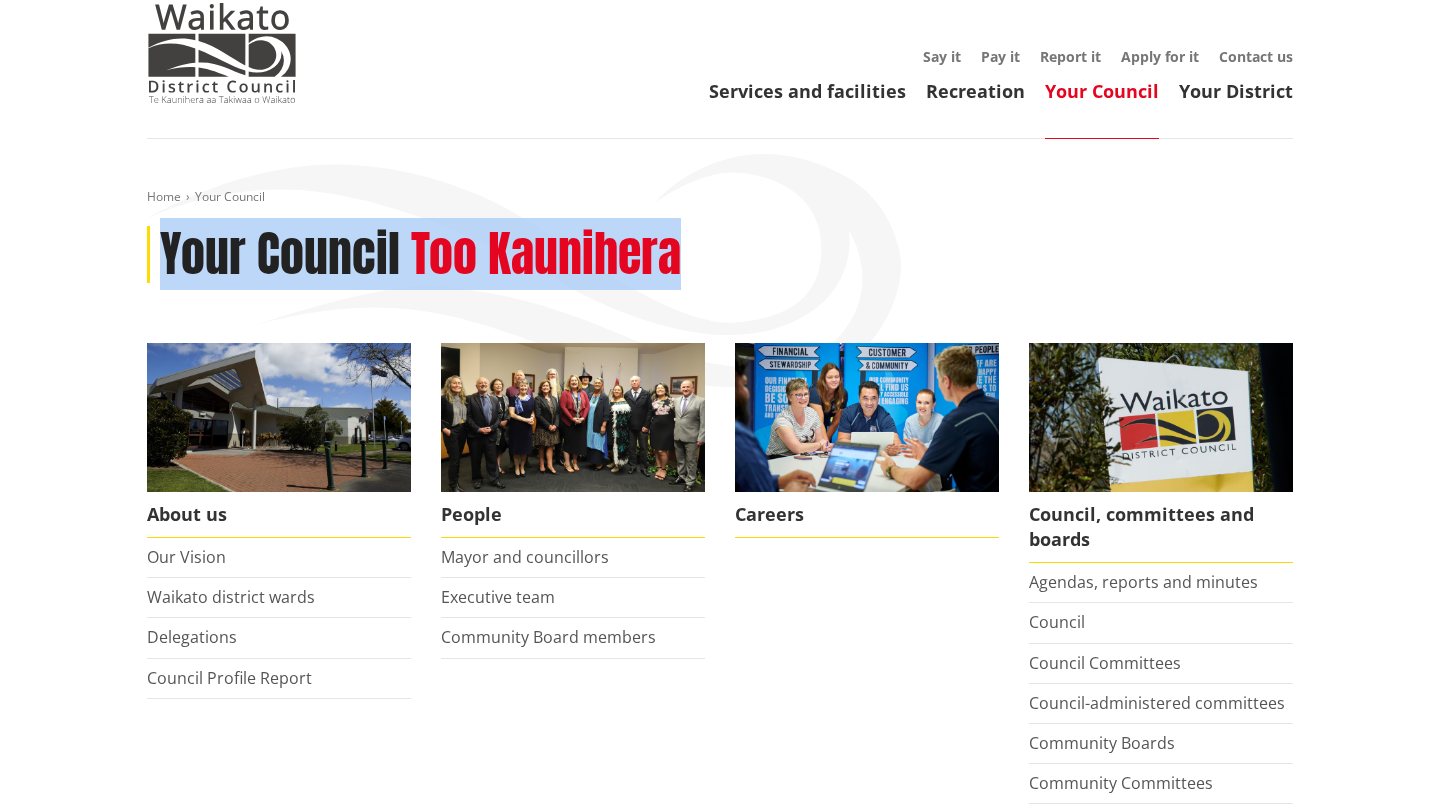 drag, startPoint x: 165, startPoint y: 253, endPoint x: 727, endPoint y: 261, distance: 562.05695 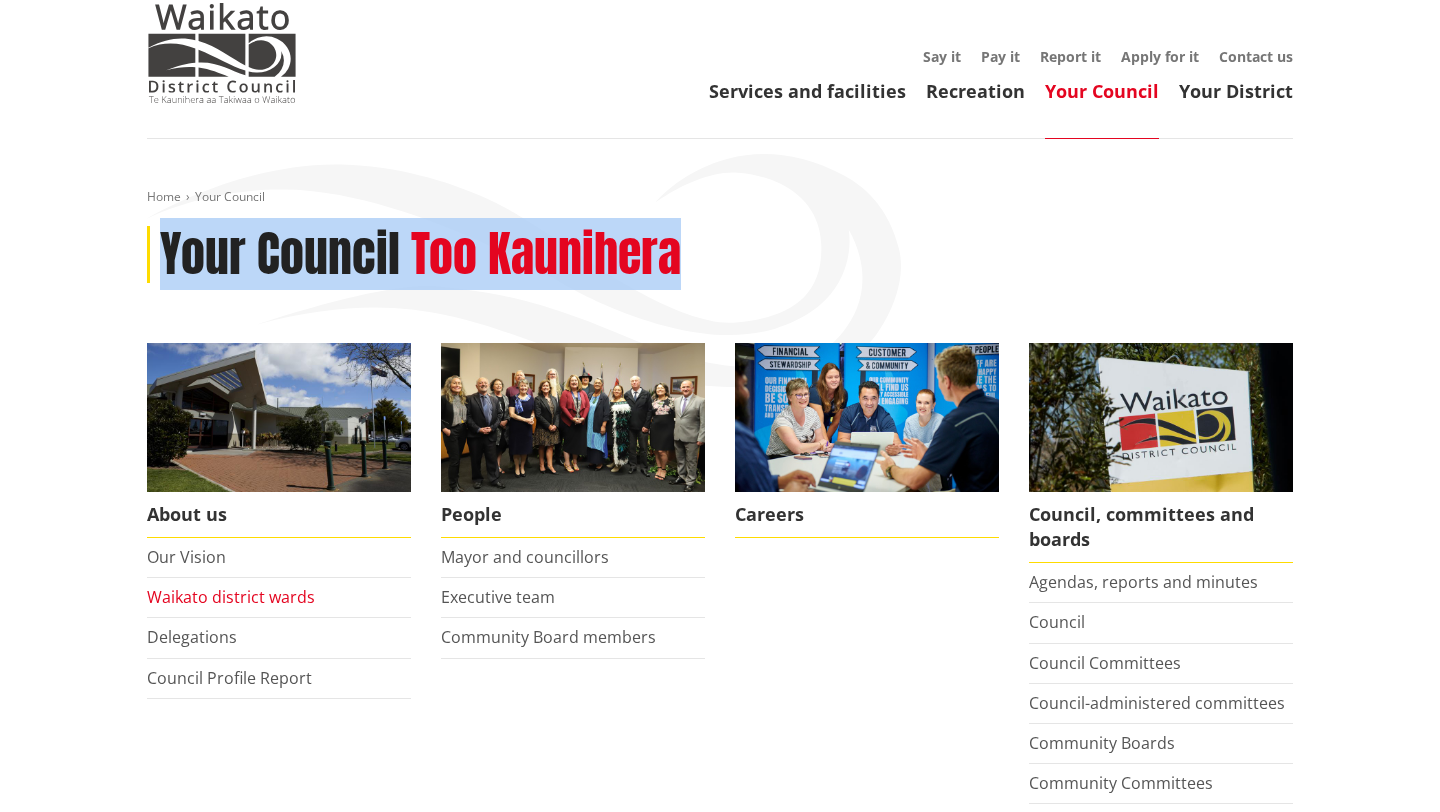 click on "Waikato district wards" at bounding box center [231, 597] 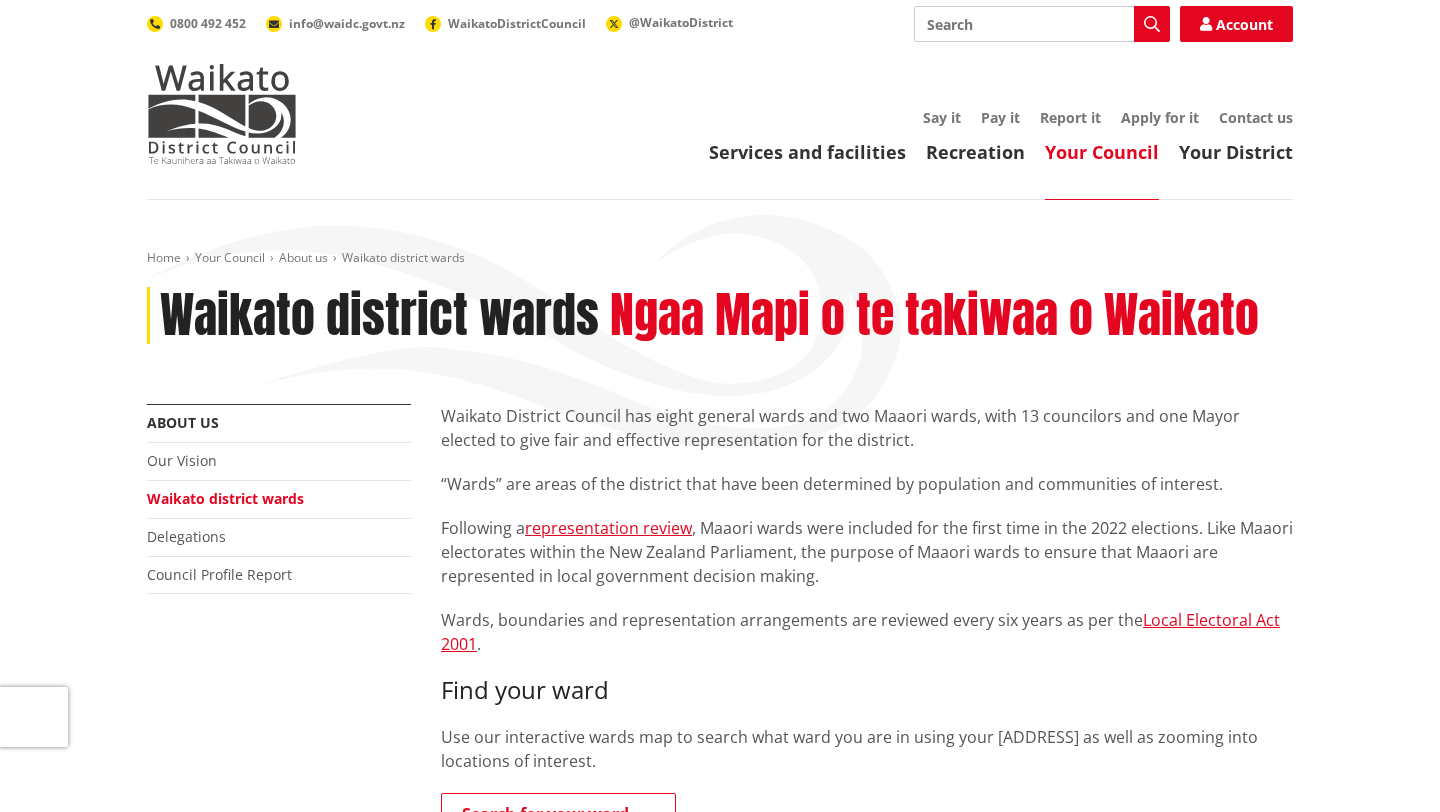 scroll, scrollTop: 0, scrollLeft: 0, axis: both 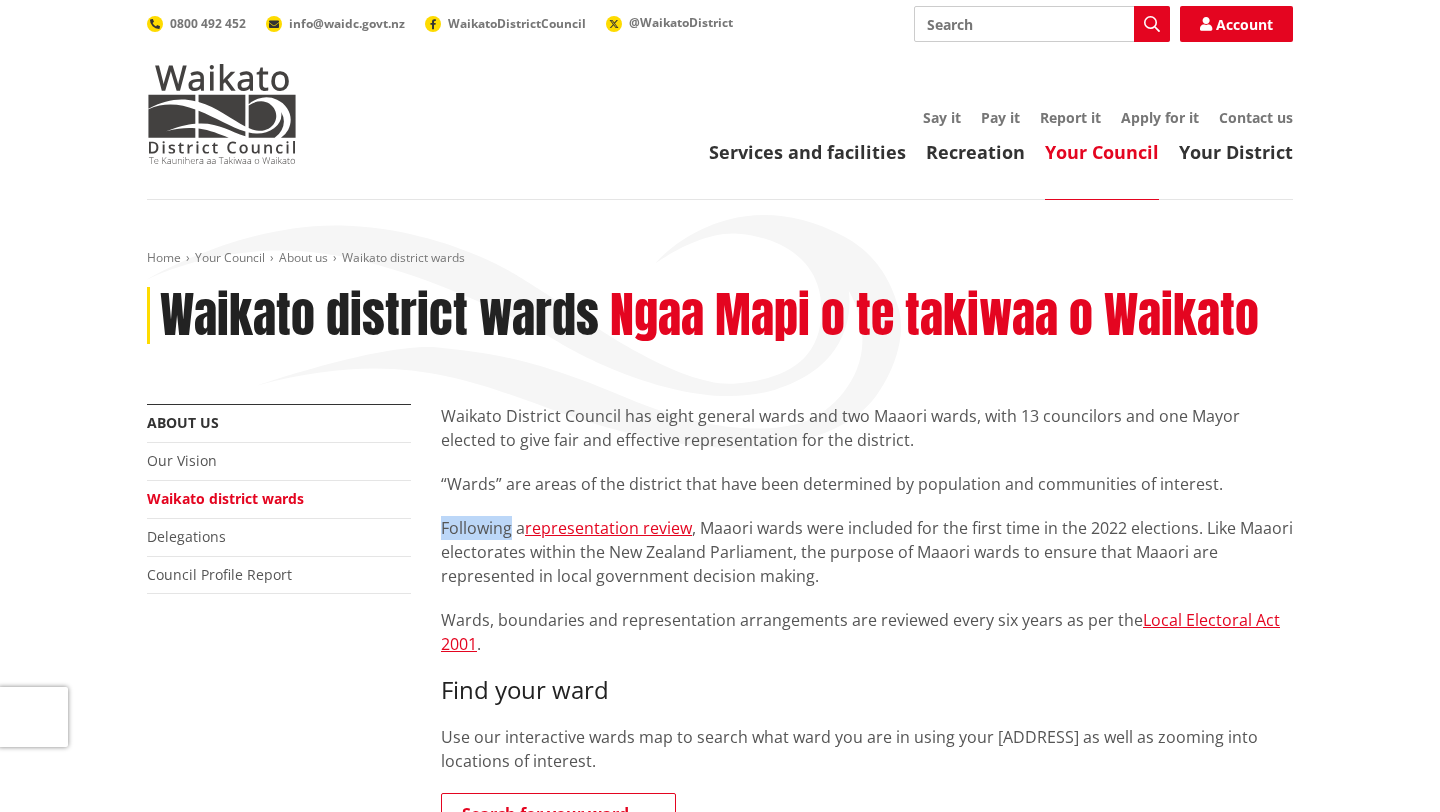click on "Following a  representation review , Maaori wards were included for the first time in the 2022 elections. Like Maaori electorates within the New Zealand Parliament, the purpose of Maaori wards to ensure that Maaori are represented in local government decision making." at bounding box center (867, 552) 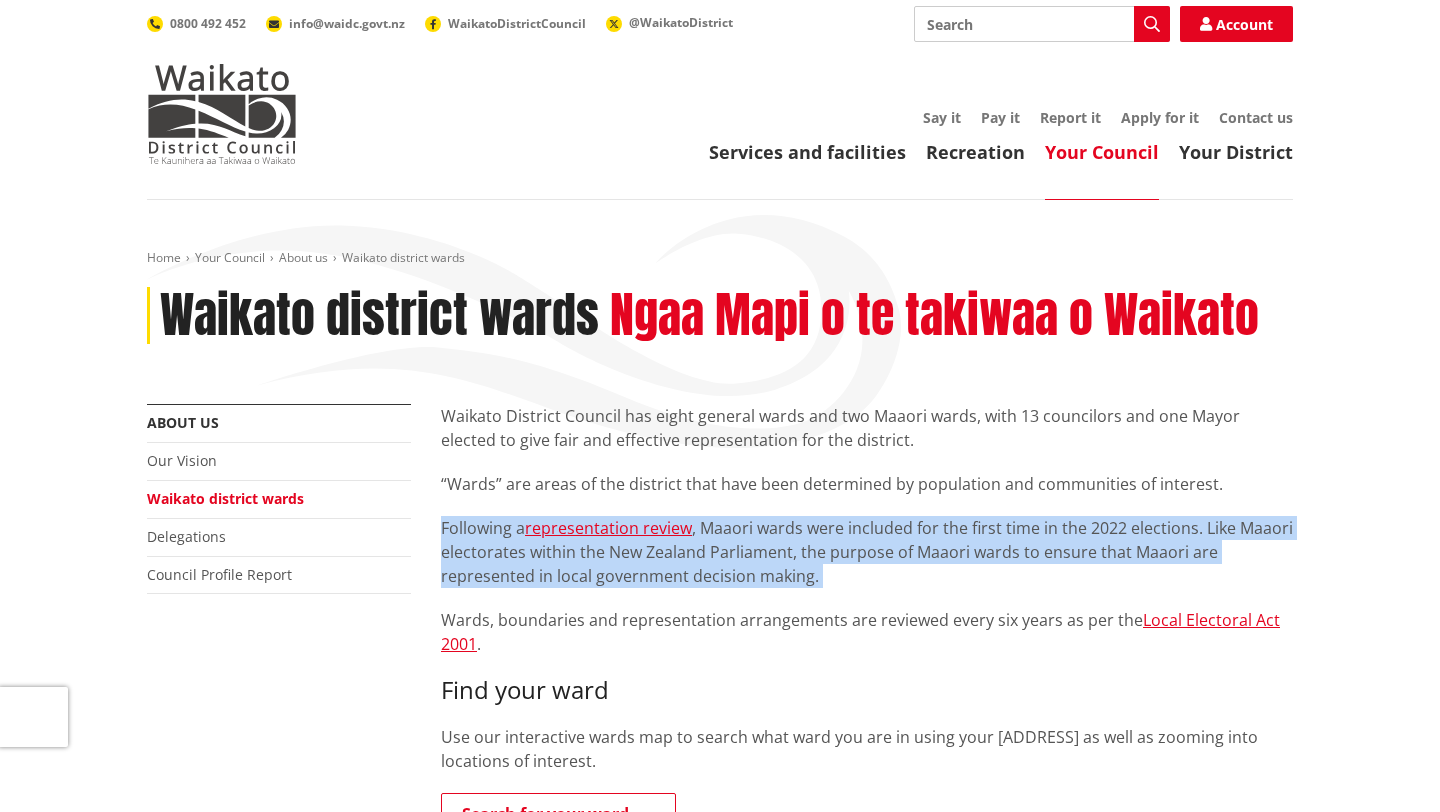 click on "Following a  representation review , Maaori wards were included for the first time in the 2022 elections. Like Maaori electorates within the New Zealand Parliament, the purpose of Maaori wards to ensure that Maaori are represented in local government decision making." at bounding box center [867, 552] 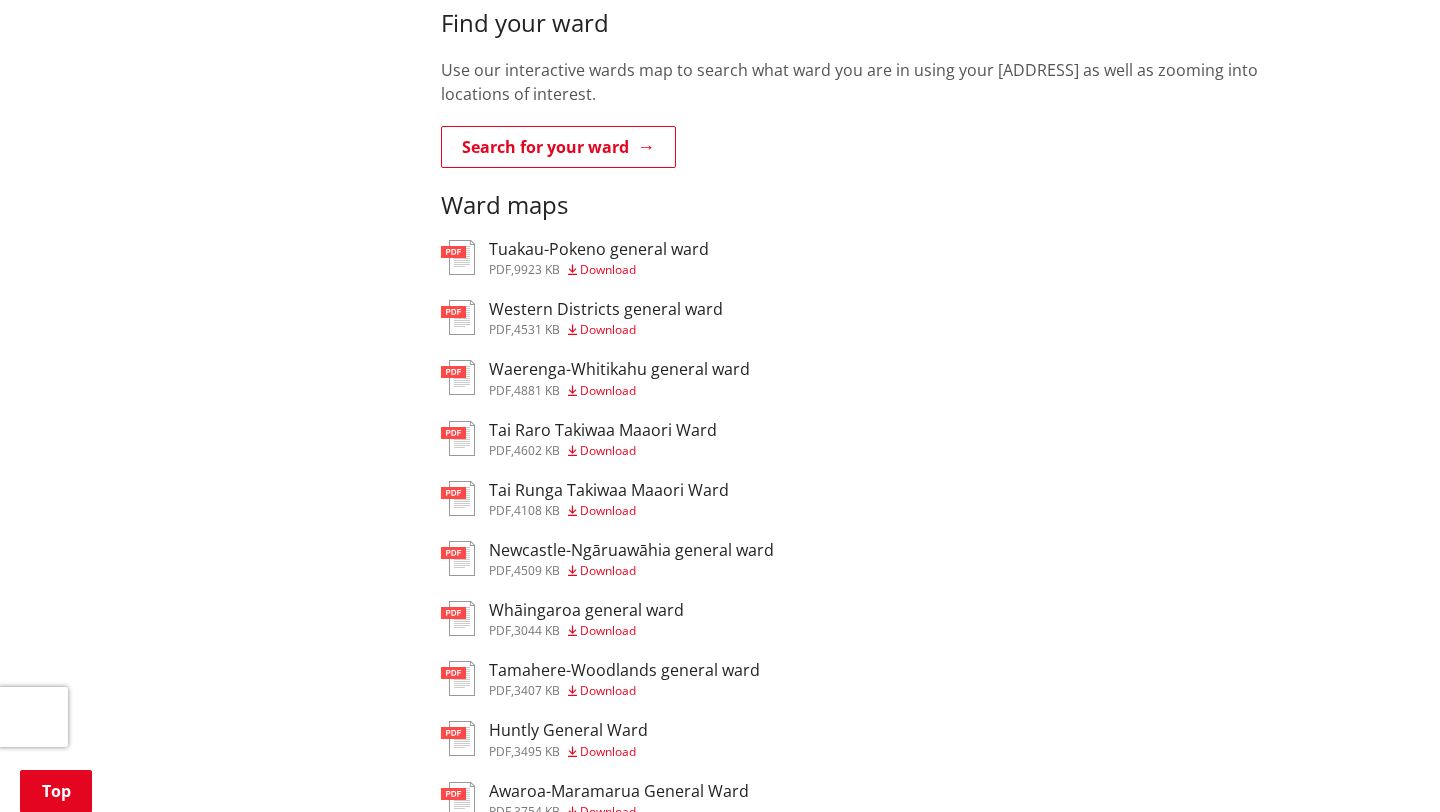 scroll, scrollTop: 641, scrollLeft: 0, axis: vertical 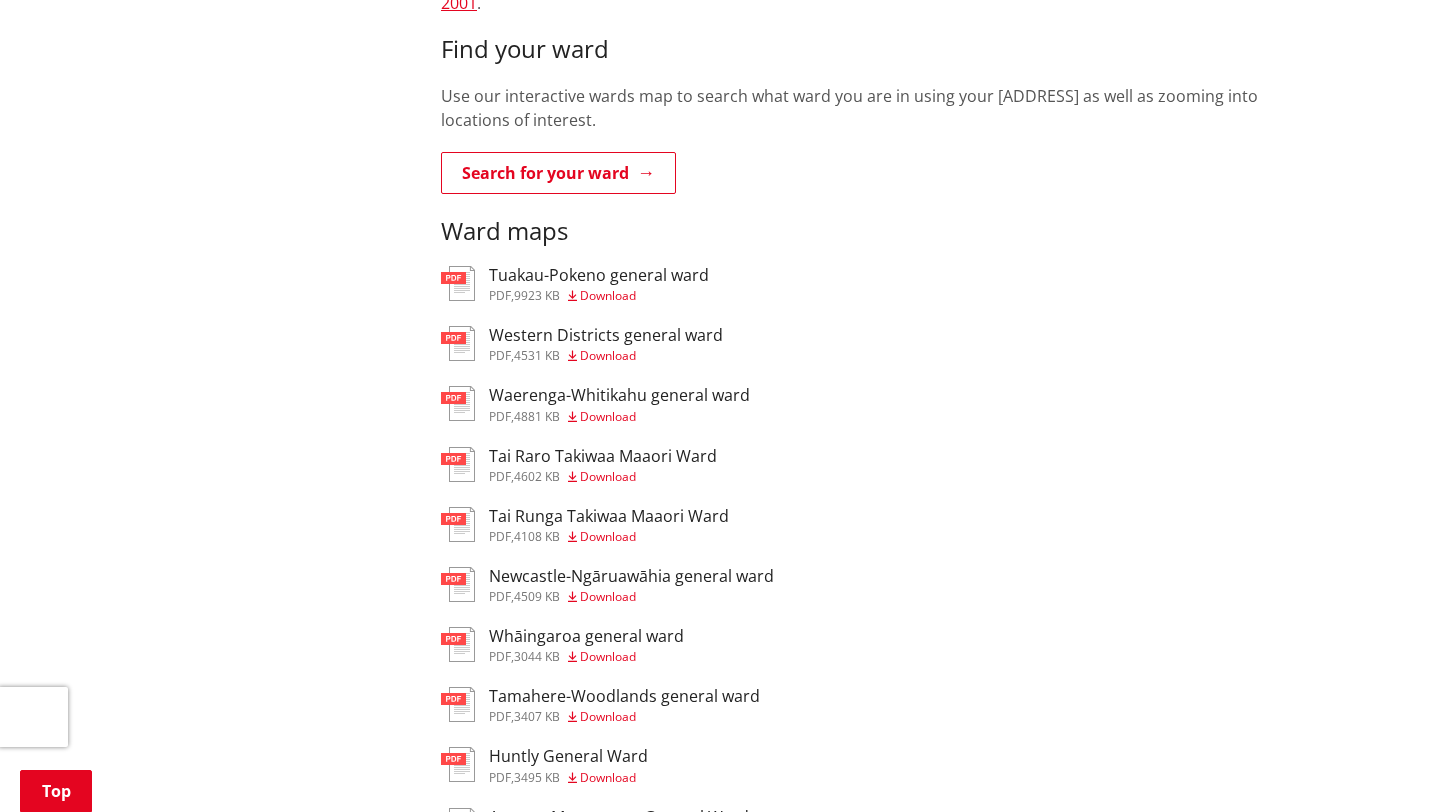 click on "9923 KB" at bounding box center (537, 295) 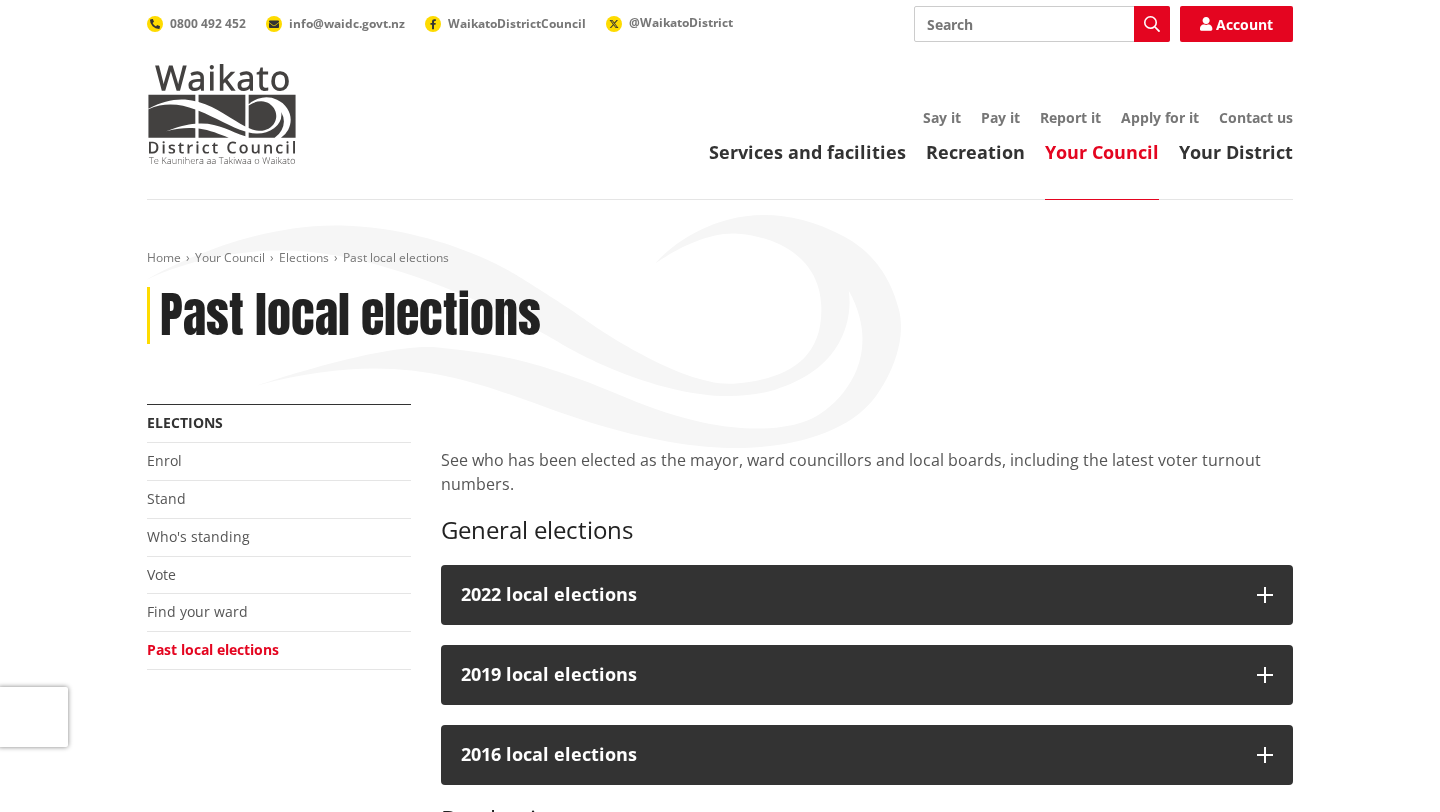 scroll, scrollTop: 0, scrollLeft: 0, axis: both 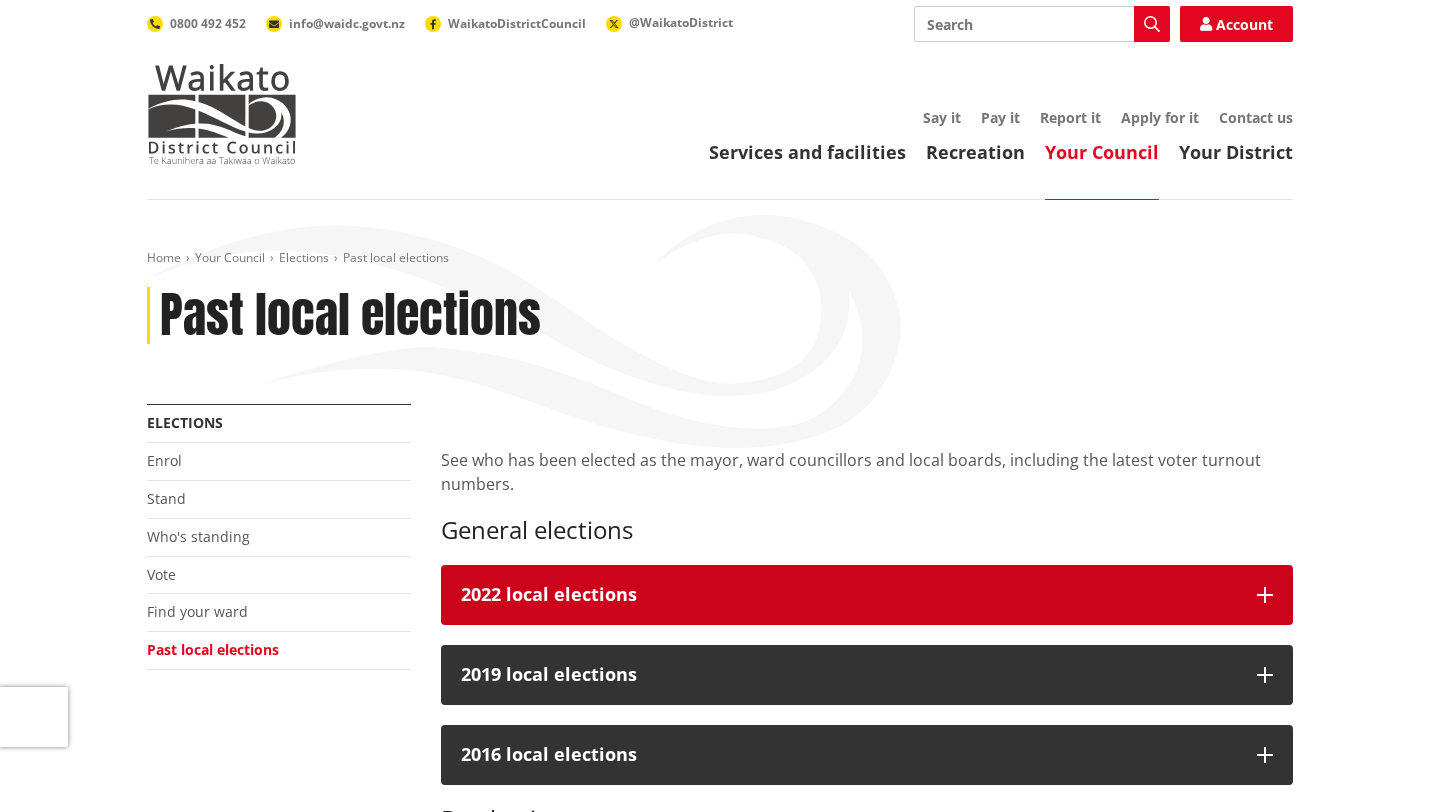 click on "2022 local elections" at bounding box center [867, 595] 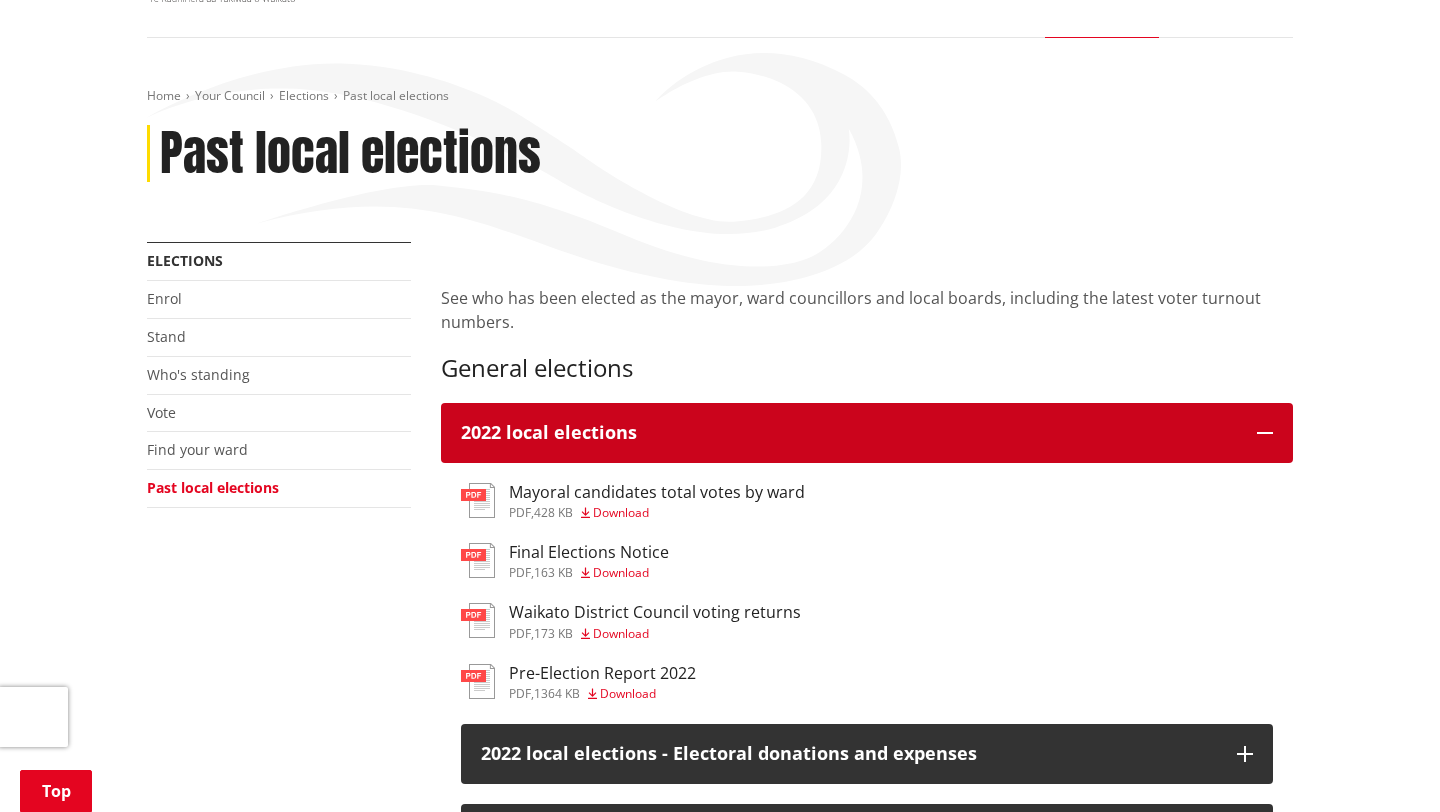 scroll, scrollTop: 251, scrollLeft: 0, axis: vertical 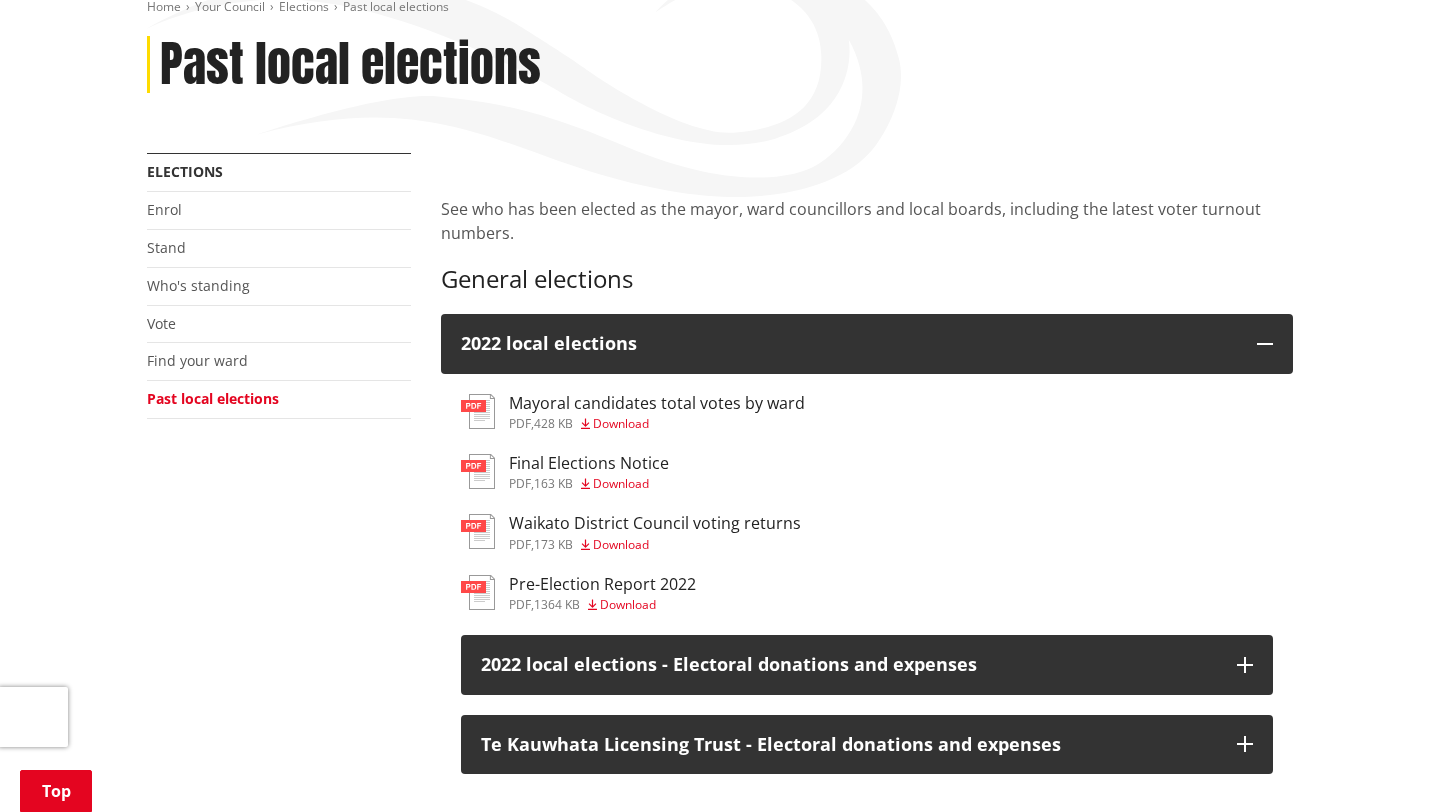 click on "428 KB" at bounding box center (553, 423) 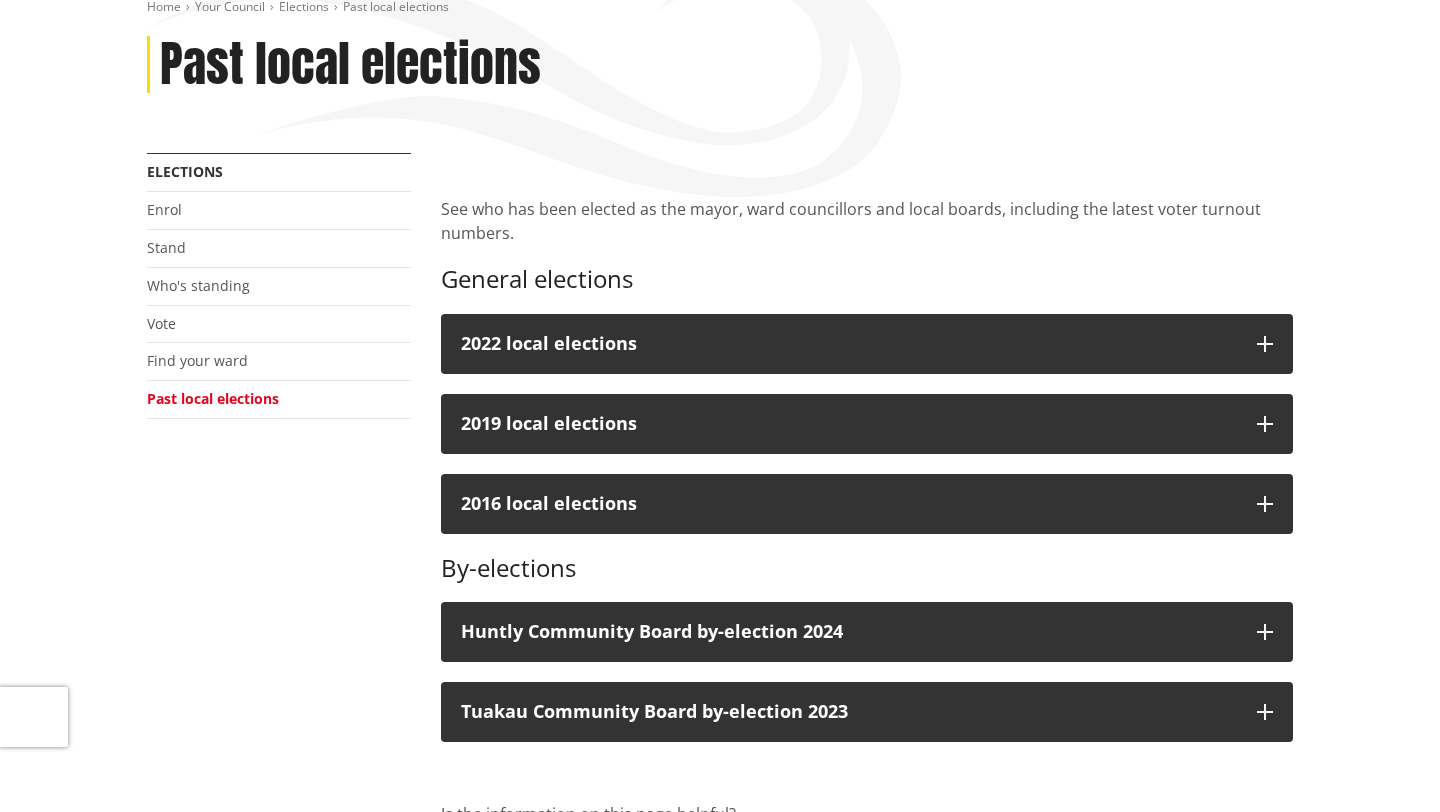 scroll, scrollTop: 251, scrollLeft: 0, axis: vertical 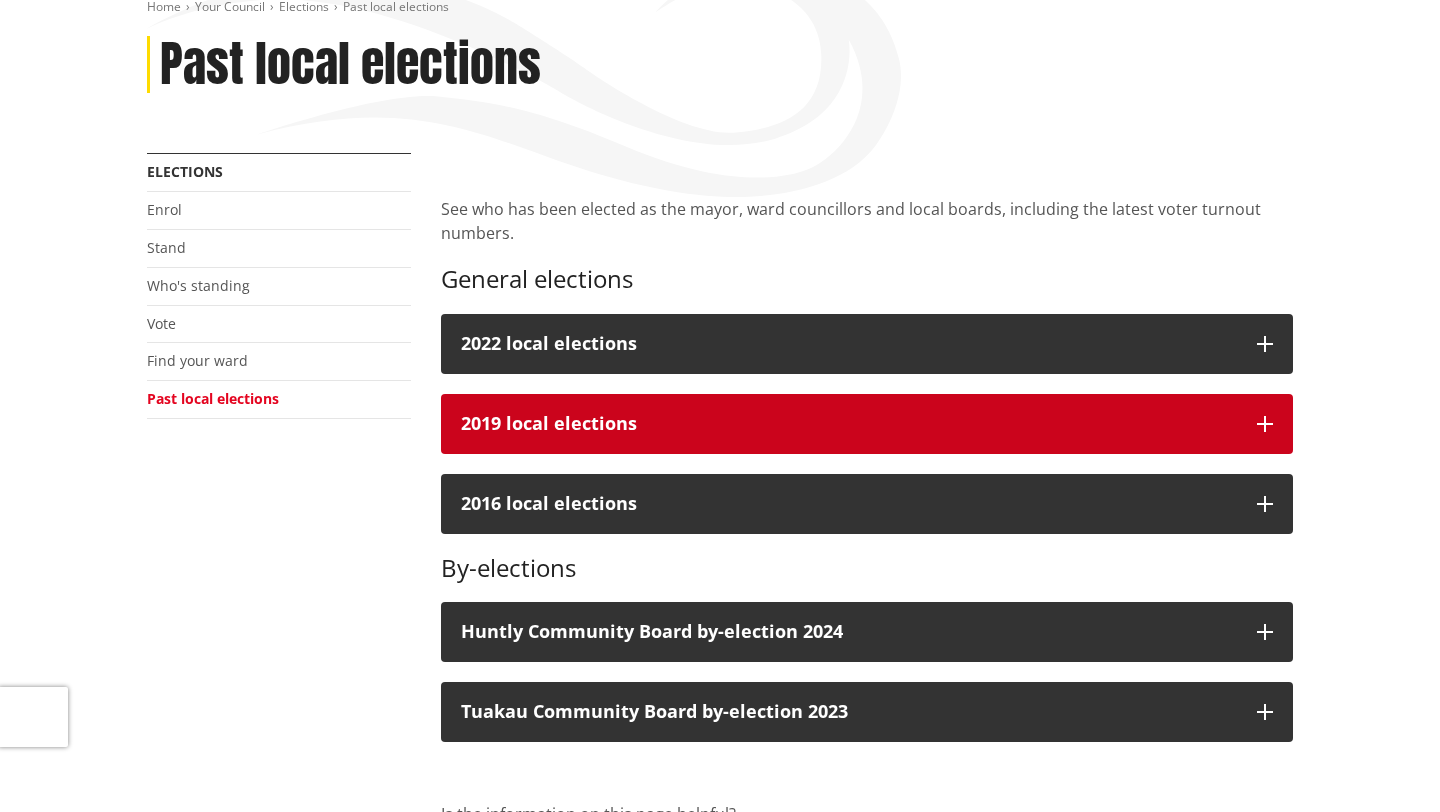 click on "2019 local elections" at bounding box center (849, 424) 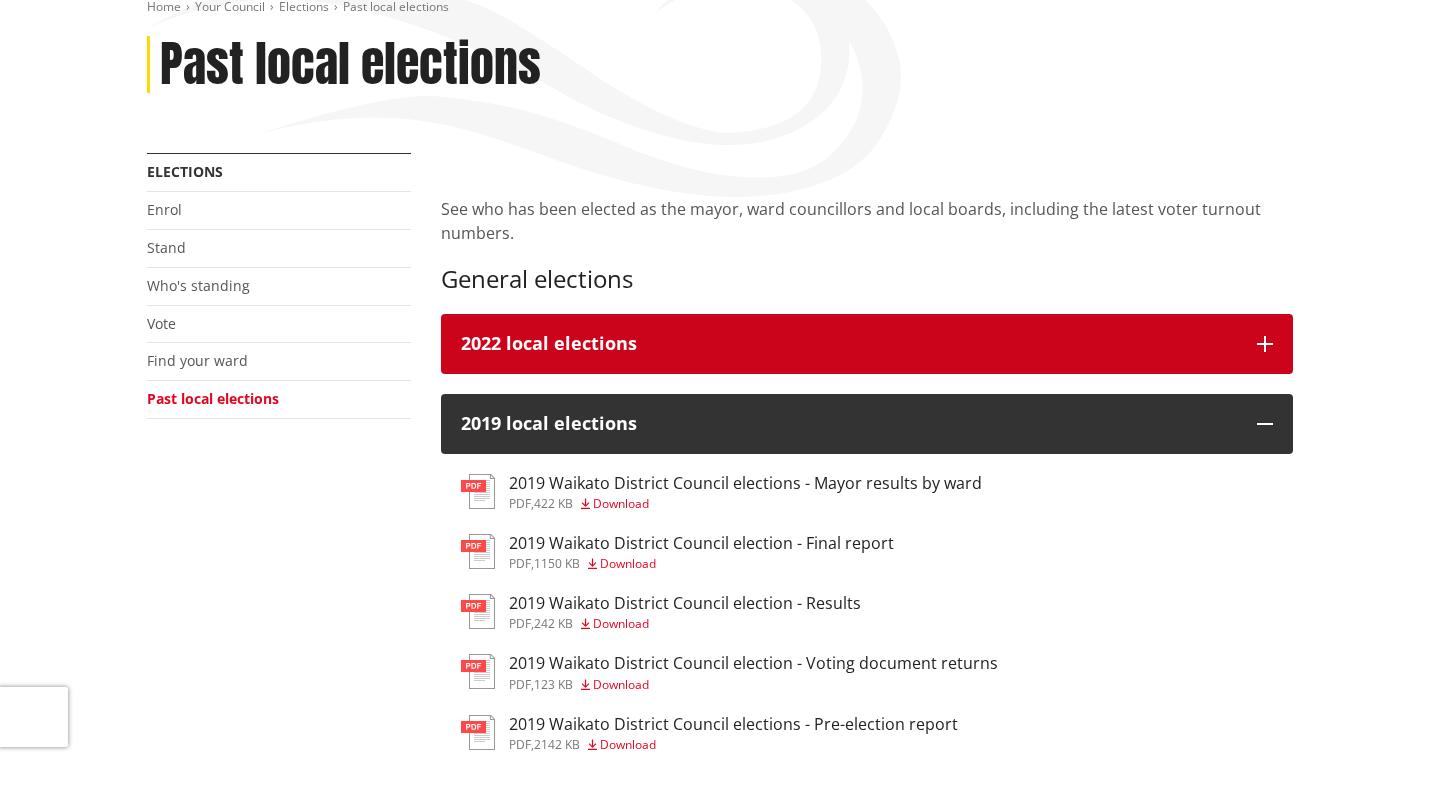 click on "2022 local elections" at bounding box center (849, 344) 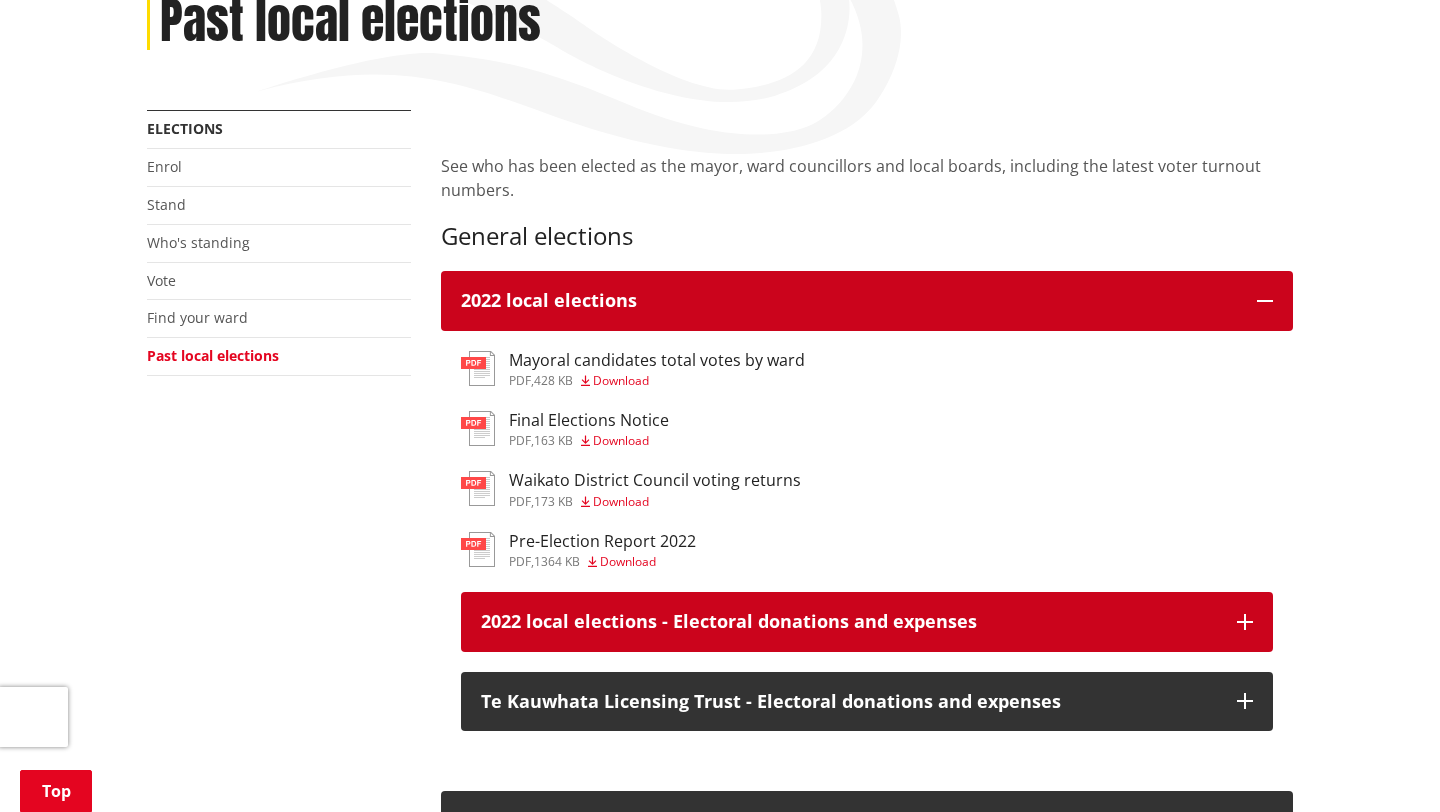 scroll, scrollTop: 308, scrollLeft: 0, axis: vertical 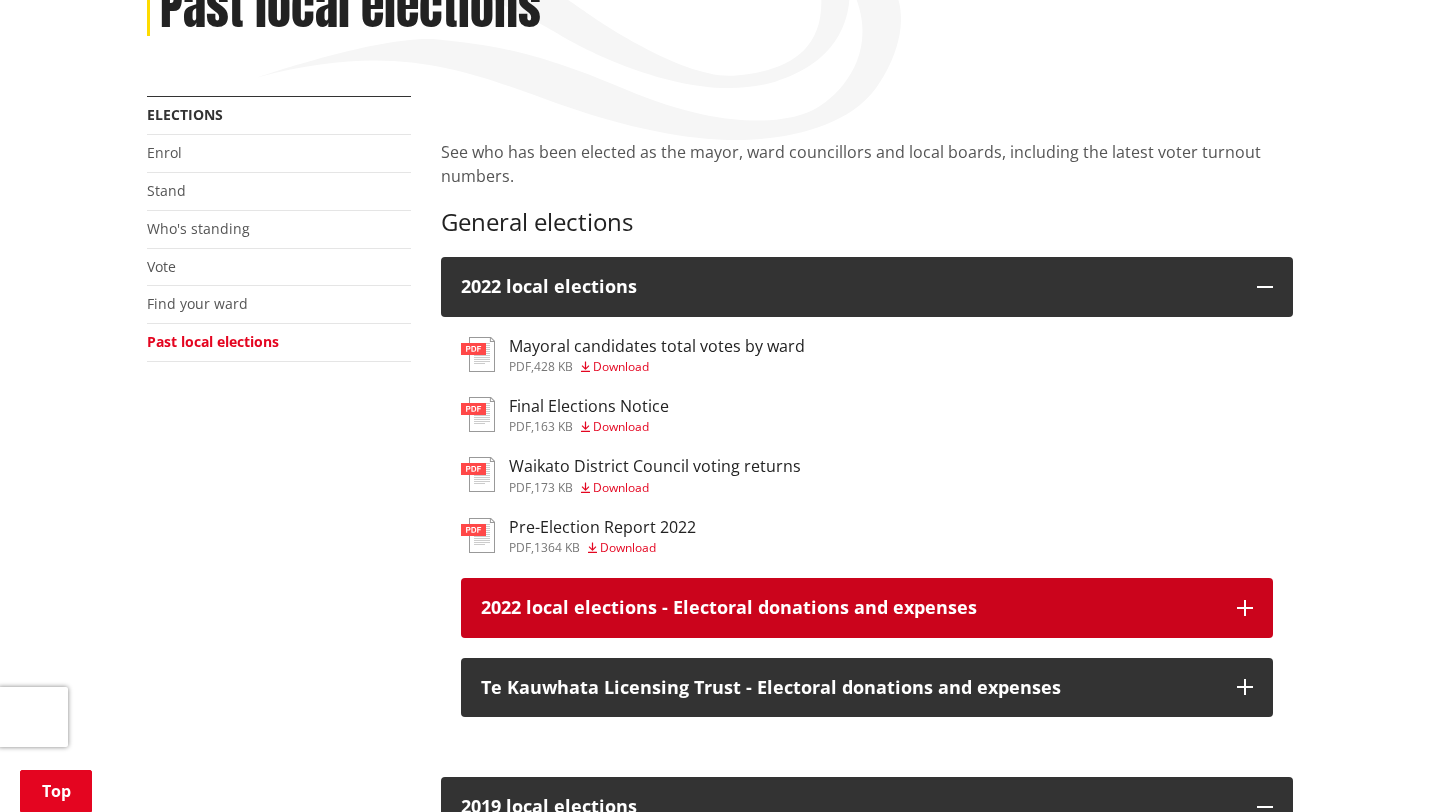 click on "2022 local elections - Electoral donations and expenses" at bounding box center (849, 608) 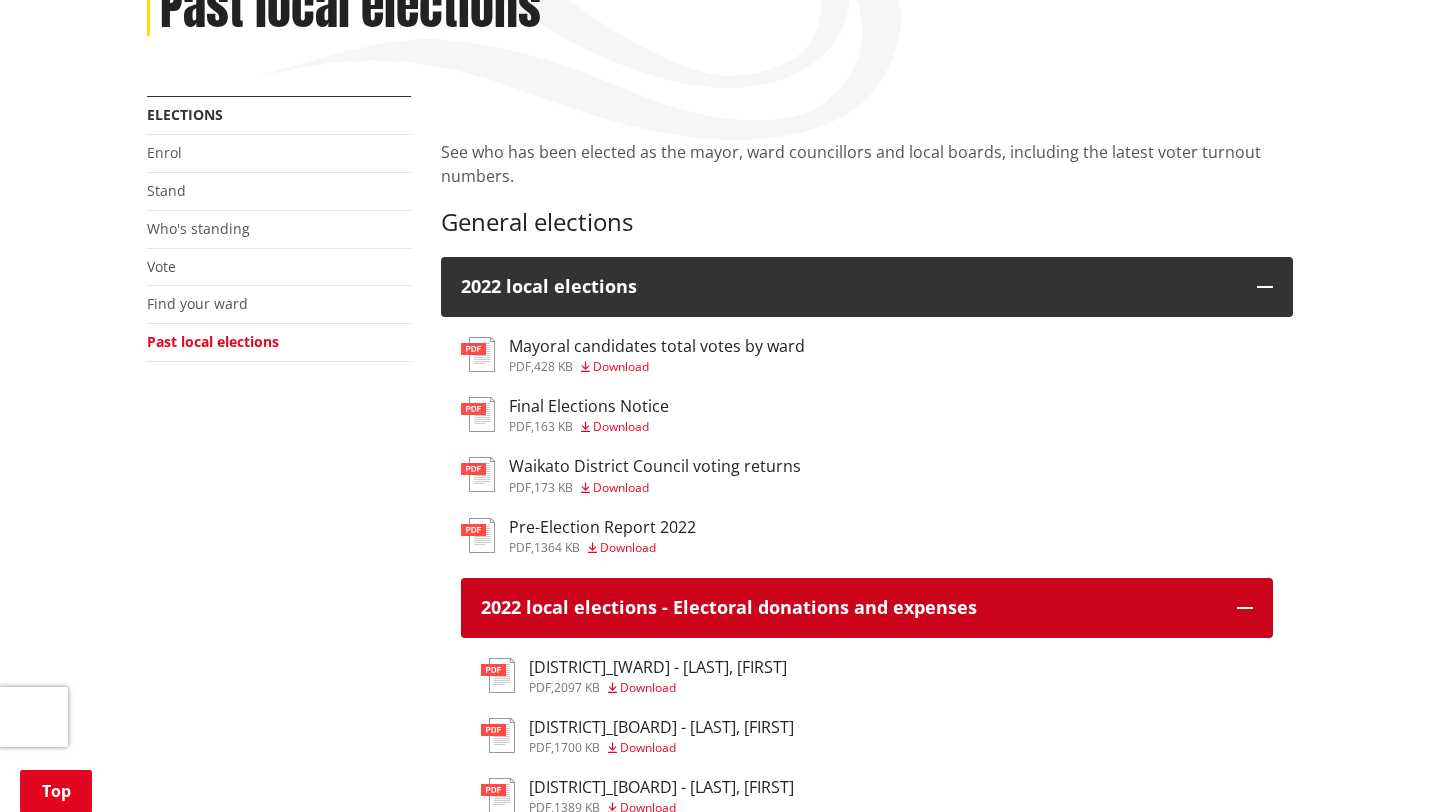 click on "2022 local elections - Electoral donations and expenses" at bounding box center [849, 608] 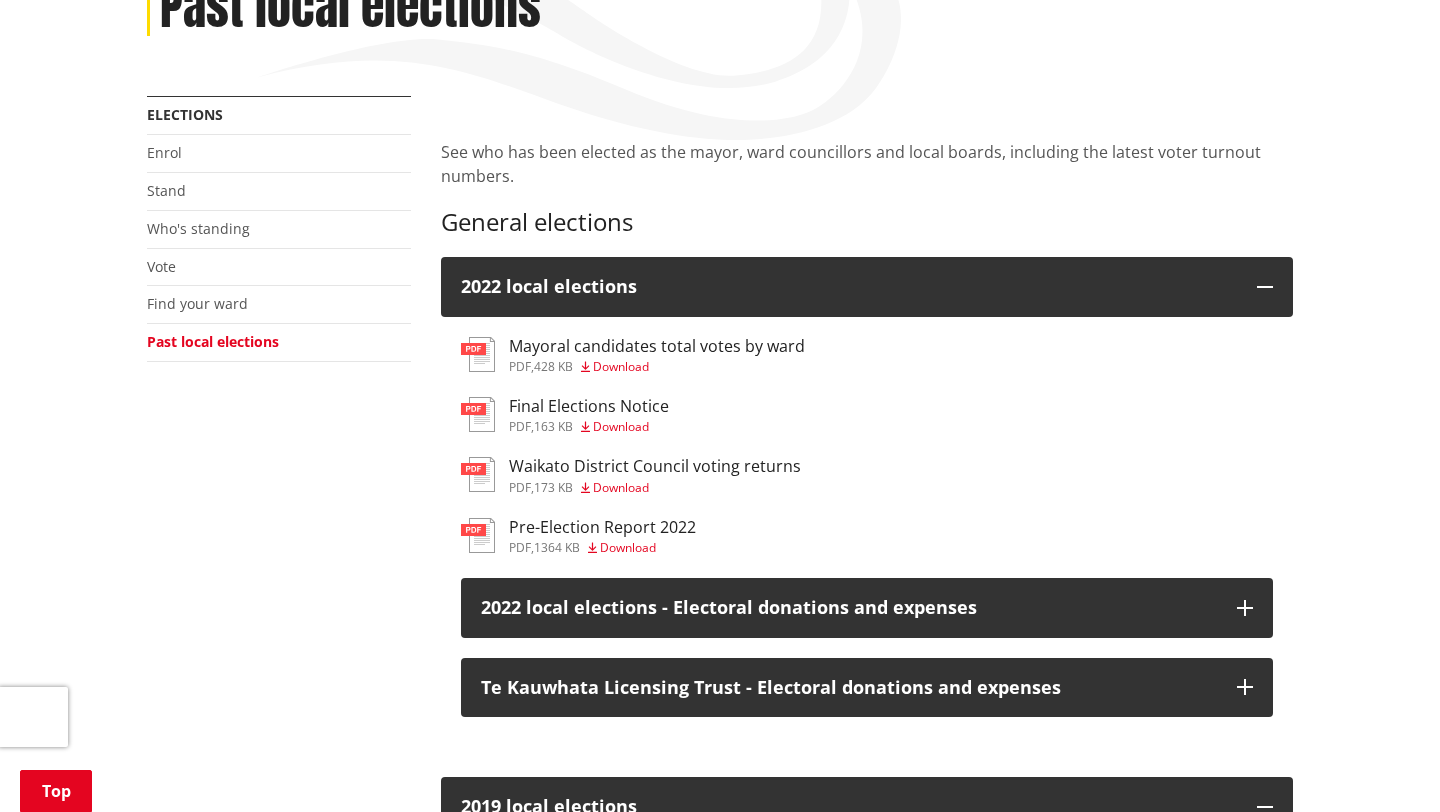 click on "163 KB" at bounding box center [553, 426] 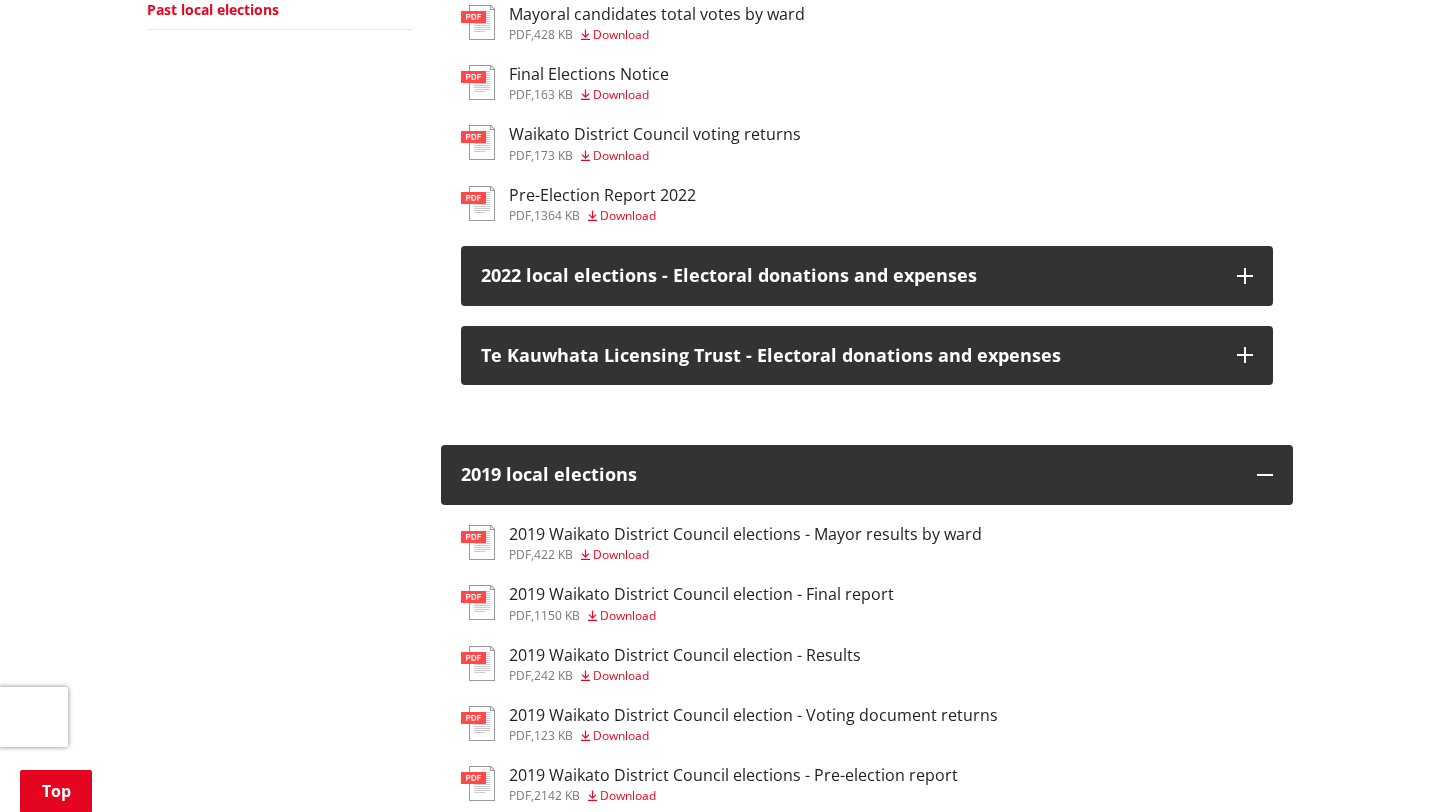 scroll, scrollTop: 786, scrollLeft: 0, axis: vertical 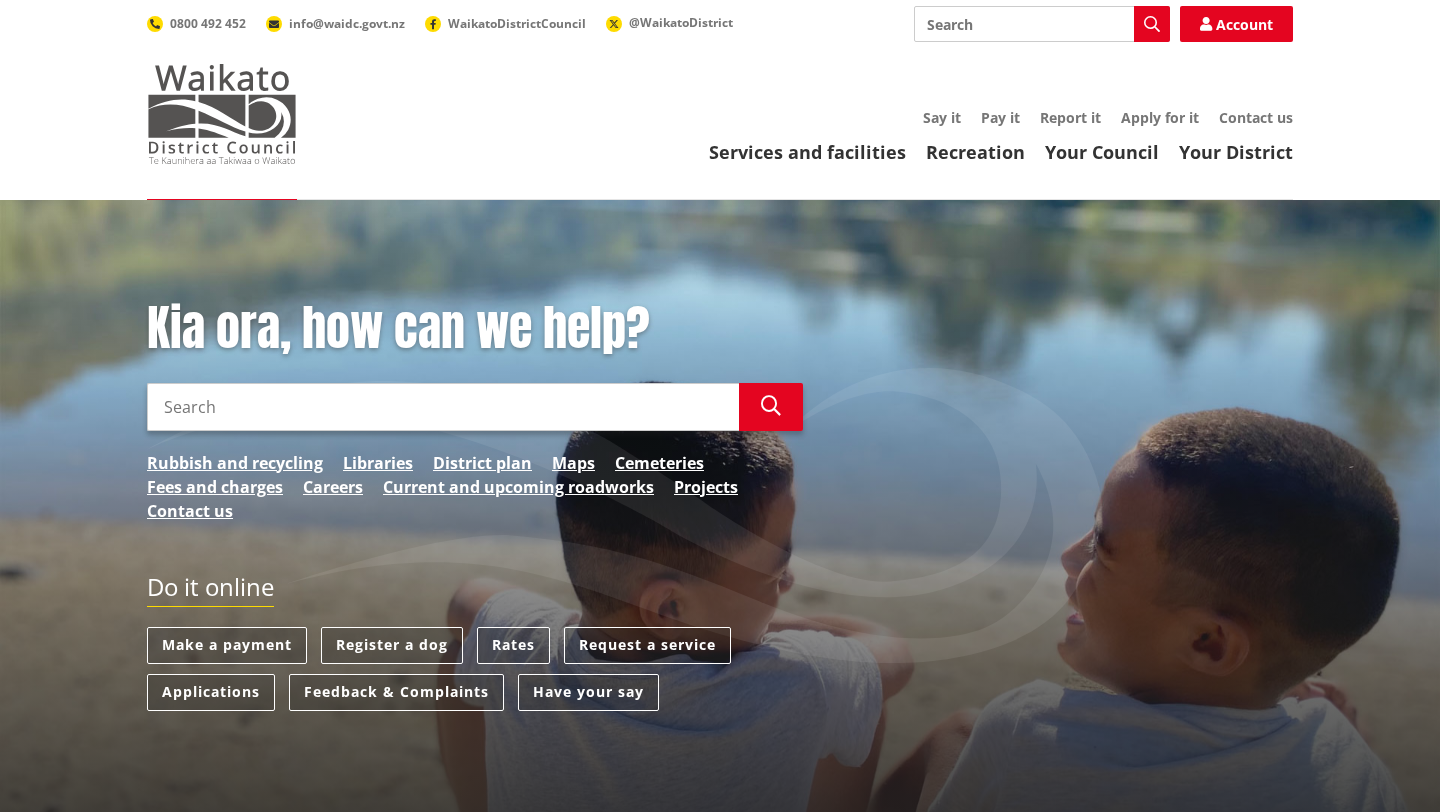 click at bounding box center (222, 114) 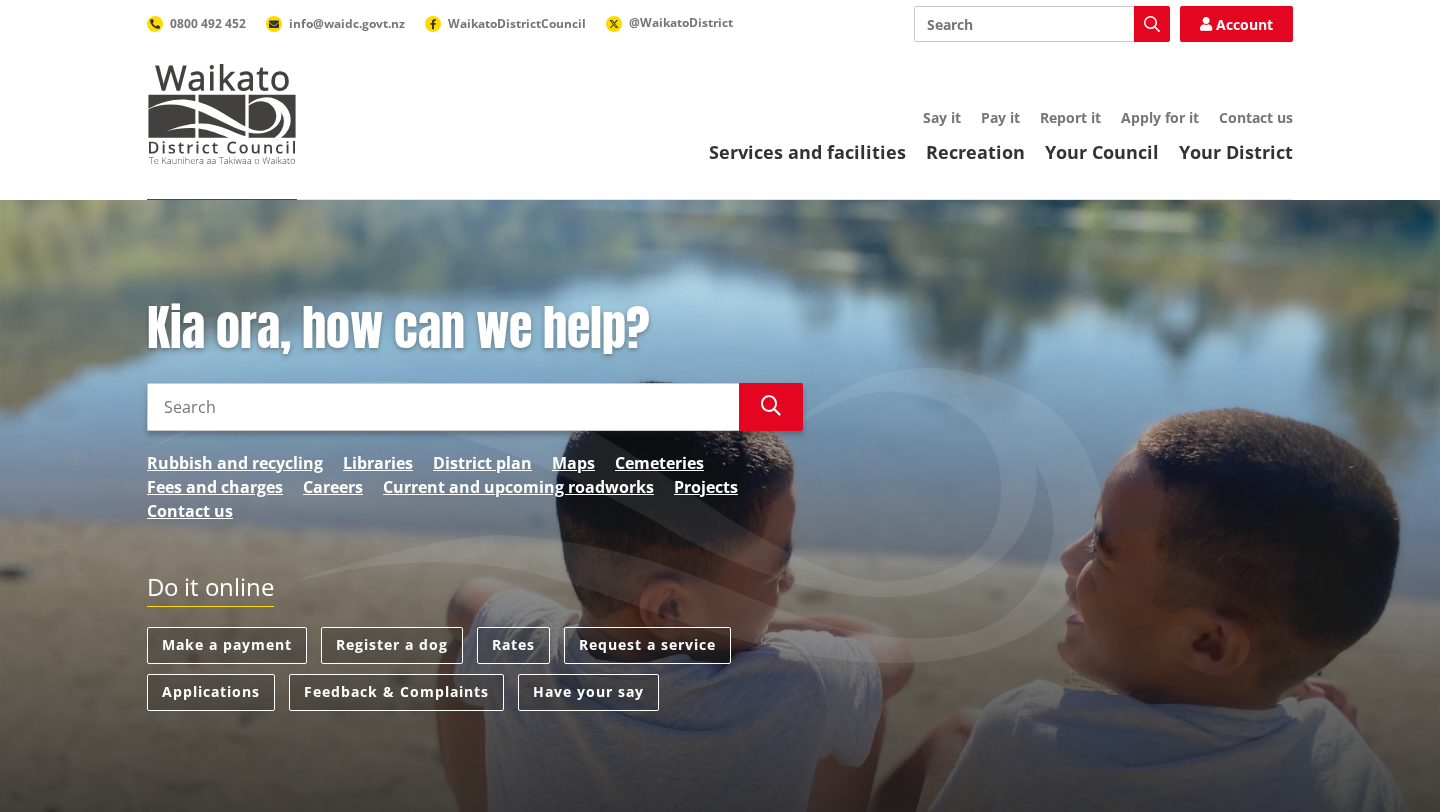 scroll, scrollTop: 0, scrollLeft: 0, axis: both 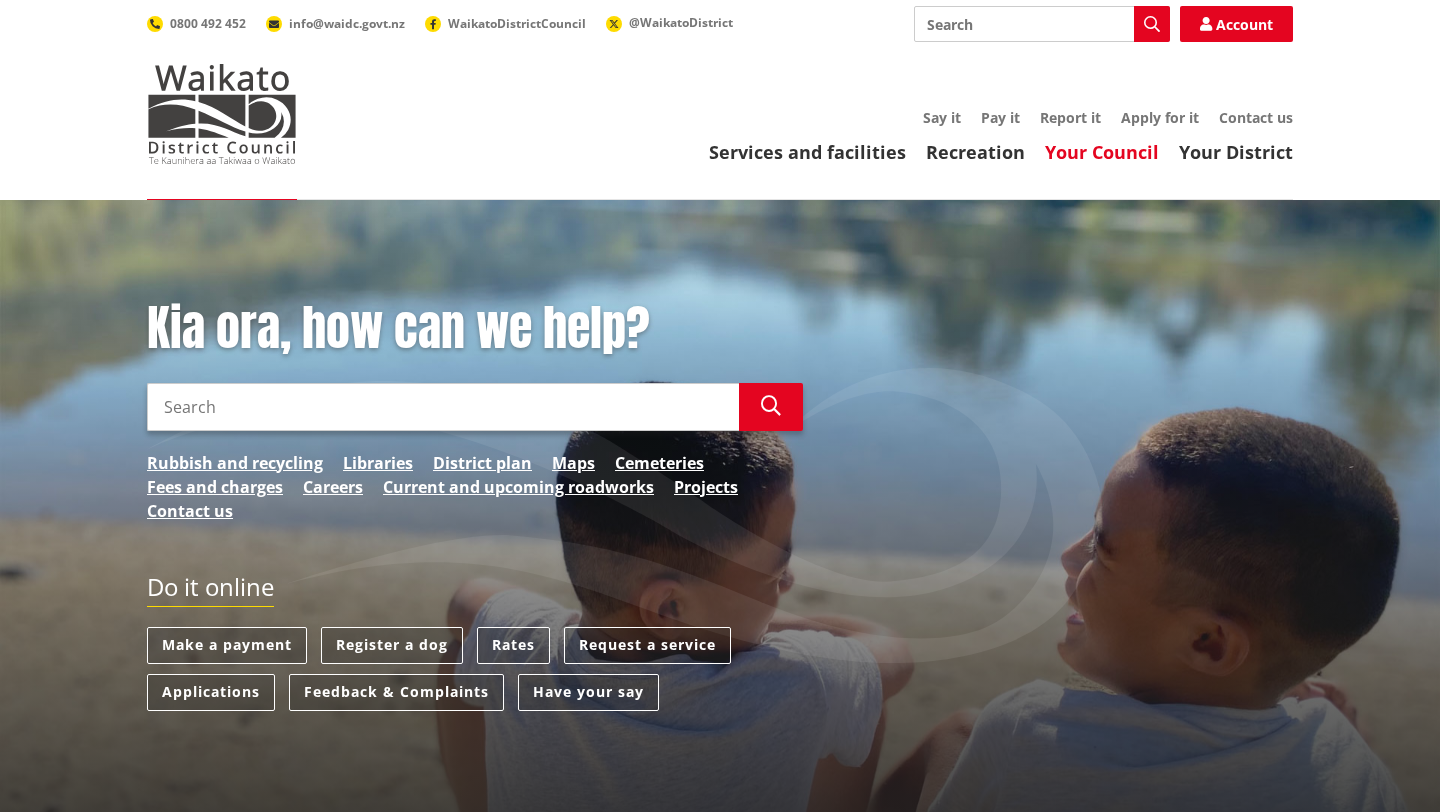click on "Your Council" at bounding box center [1102, 152] 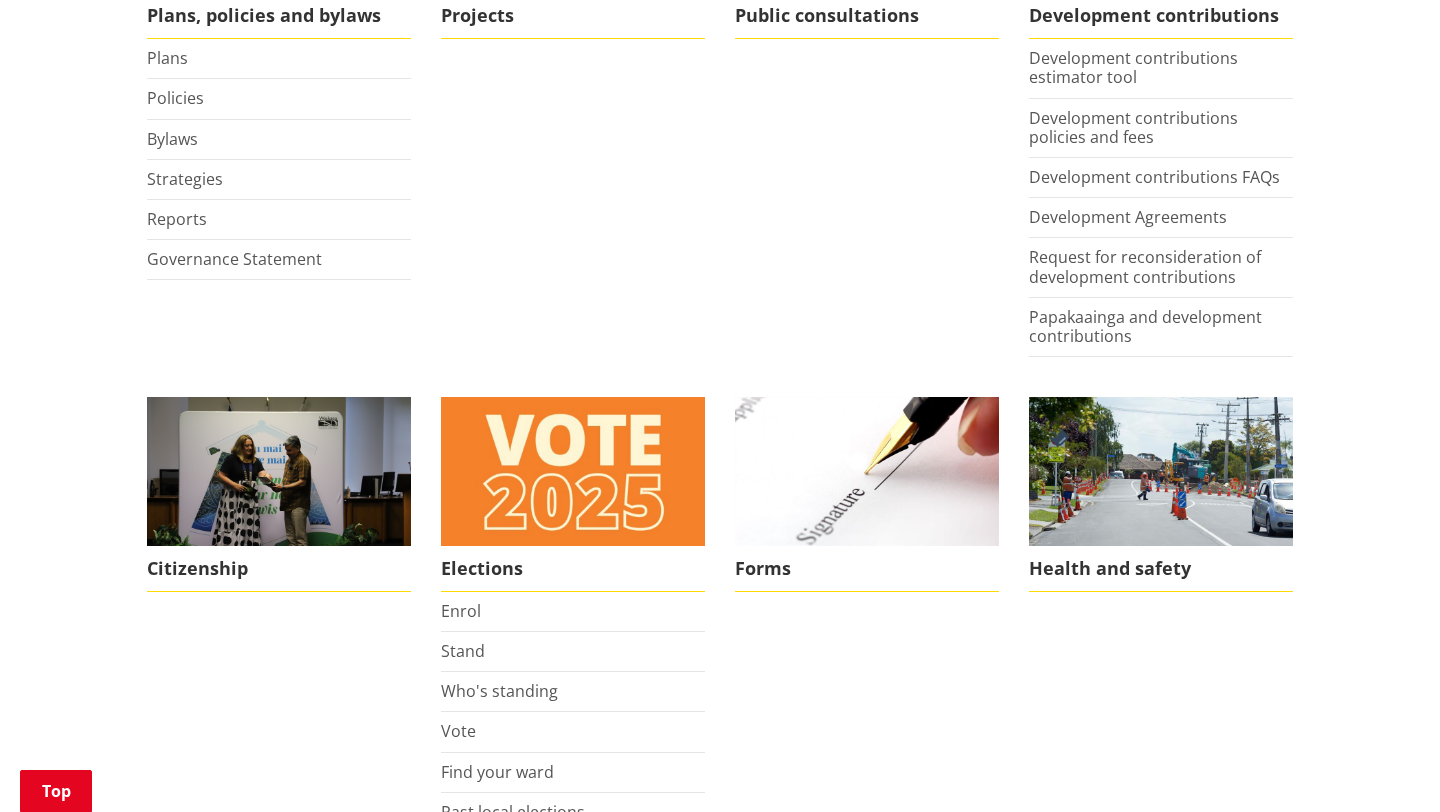 scroll, scrollTop: 1521, scrollLeft: 0, axis: vertical 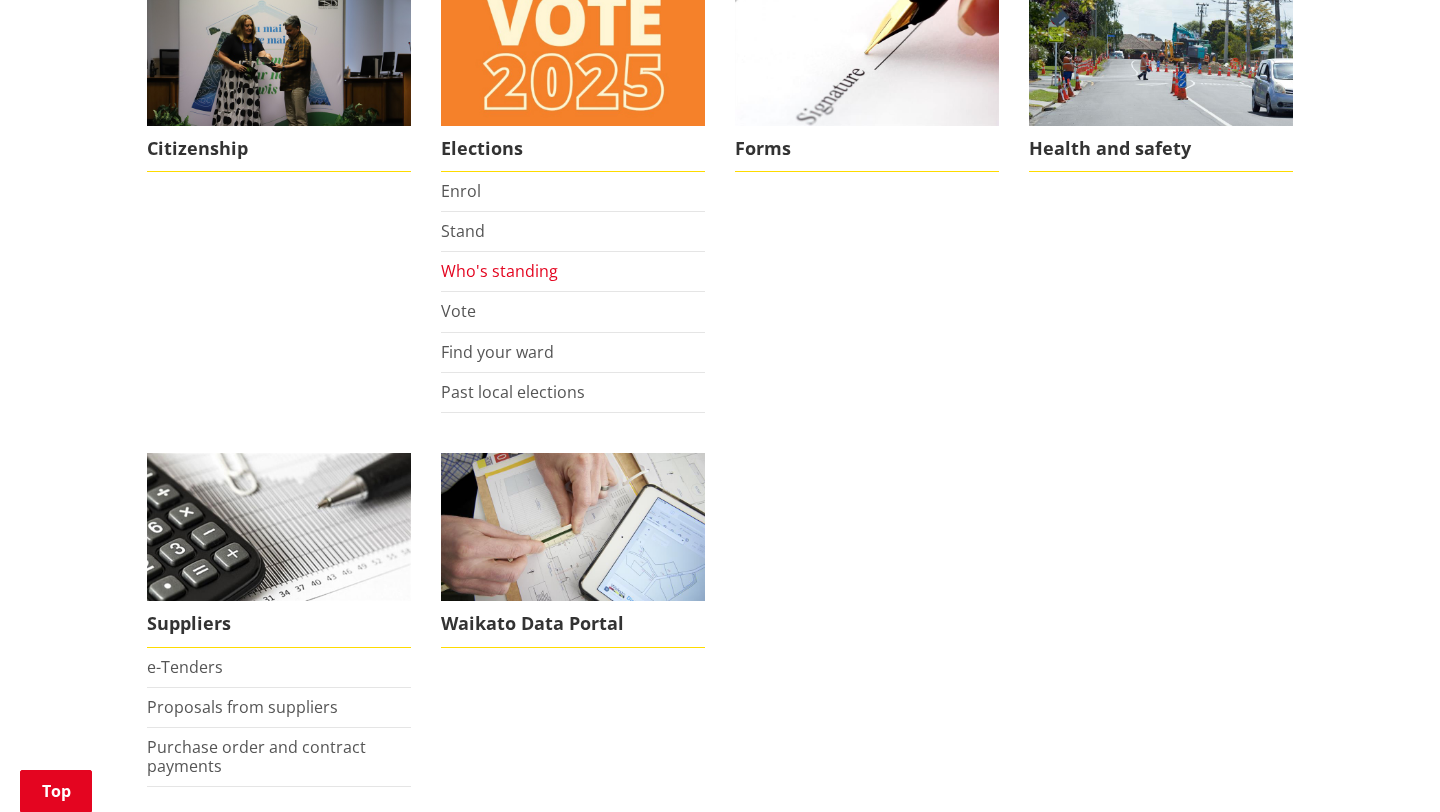 click on "Who's standing" at bounding box center [499, 271] 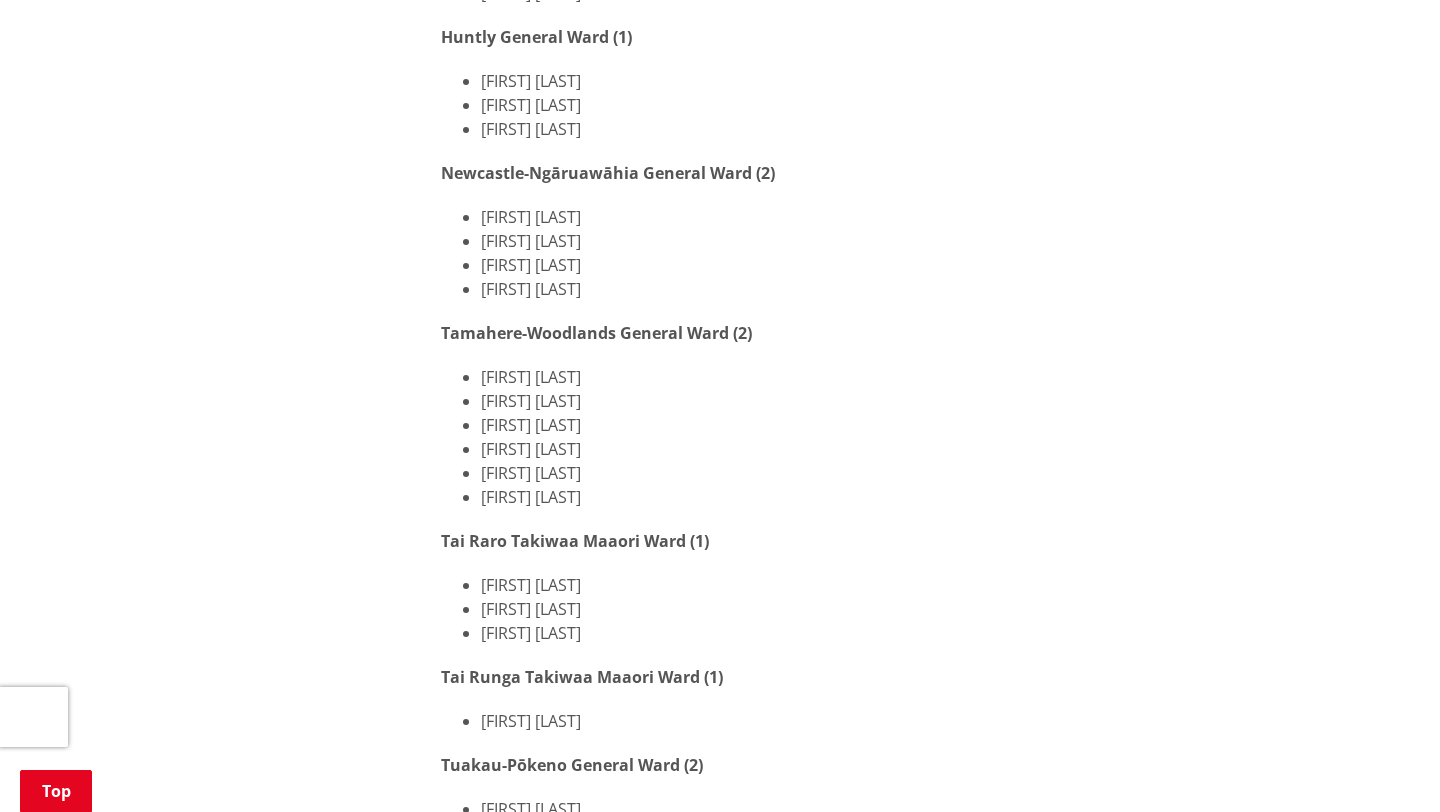 scroll, scrollTop: 845, scrollLeft: 0, axis: vertical 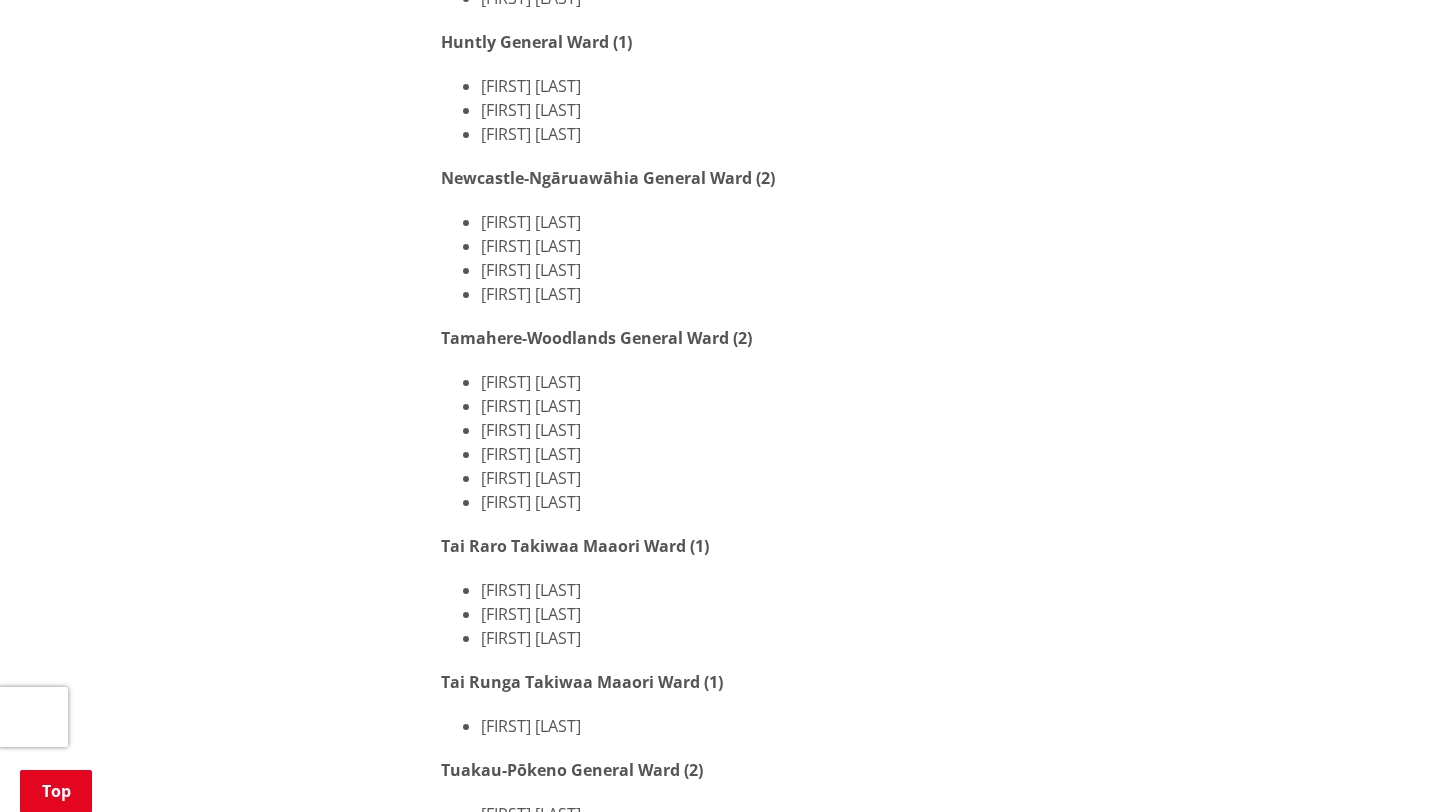 click on "Eugene Patterson" at bounding box center [887, 222] 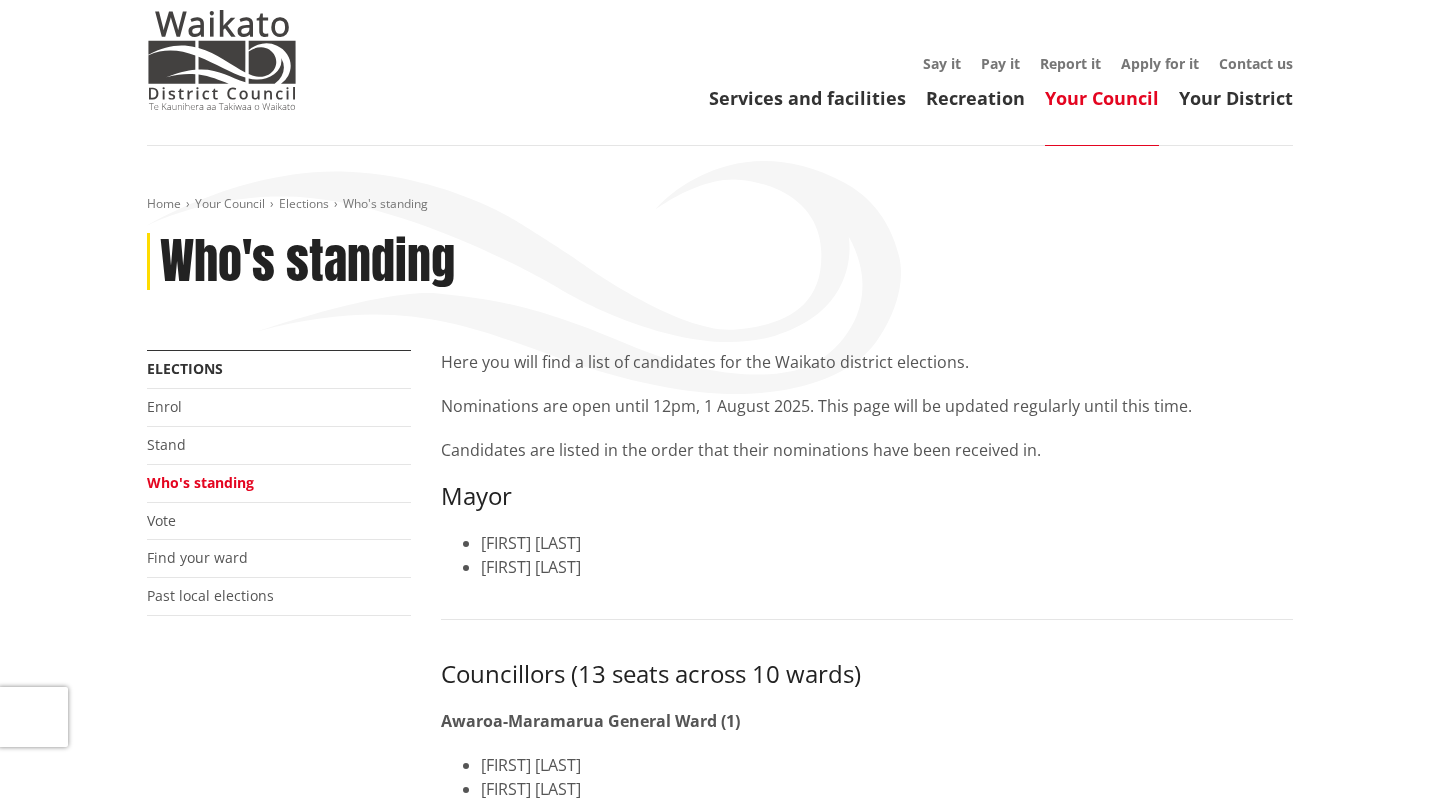 scroll, scrollTop: 0, scrollLeft: 0, axis: both 